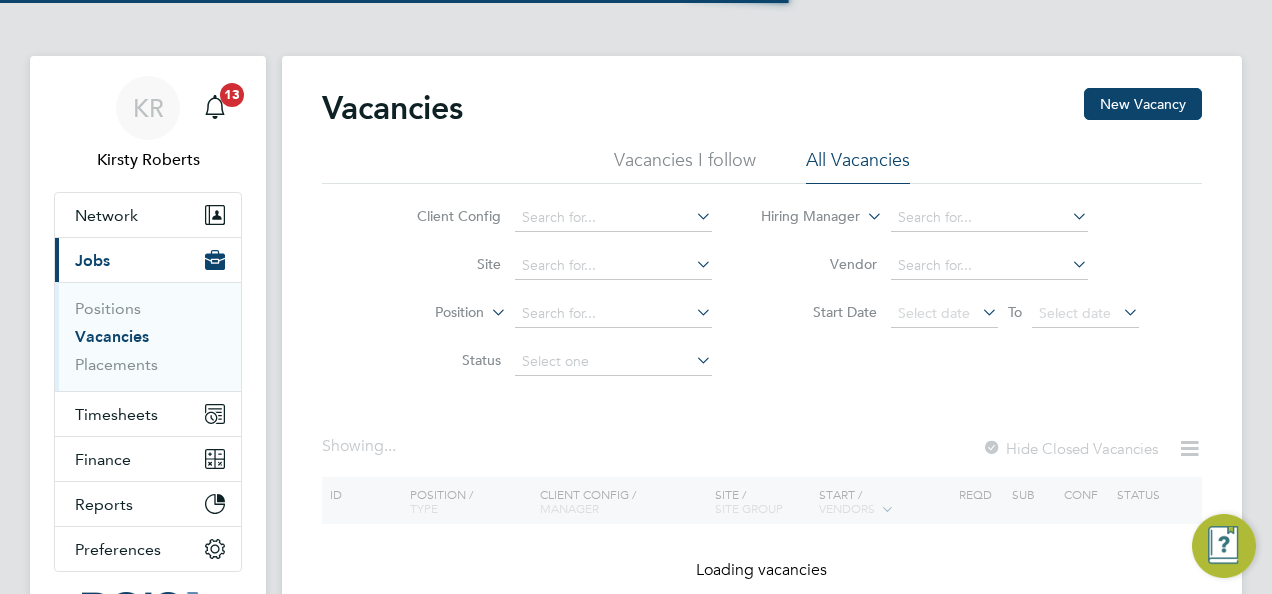 scroll, scrollTop: 0, scrollLeft: 0, axis: both 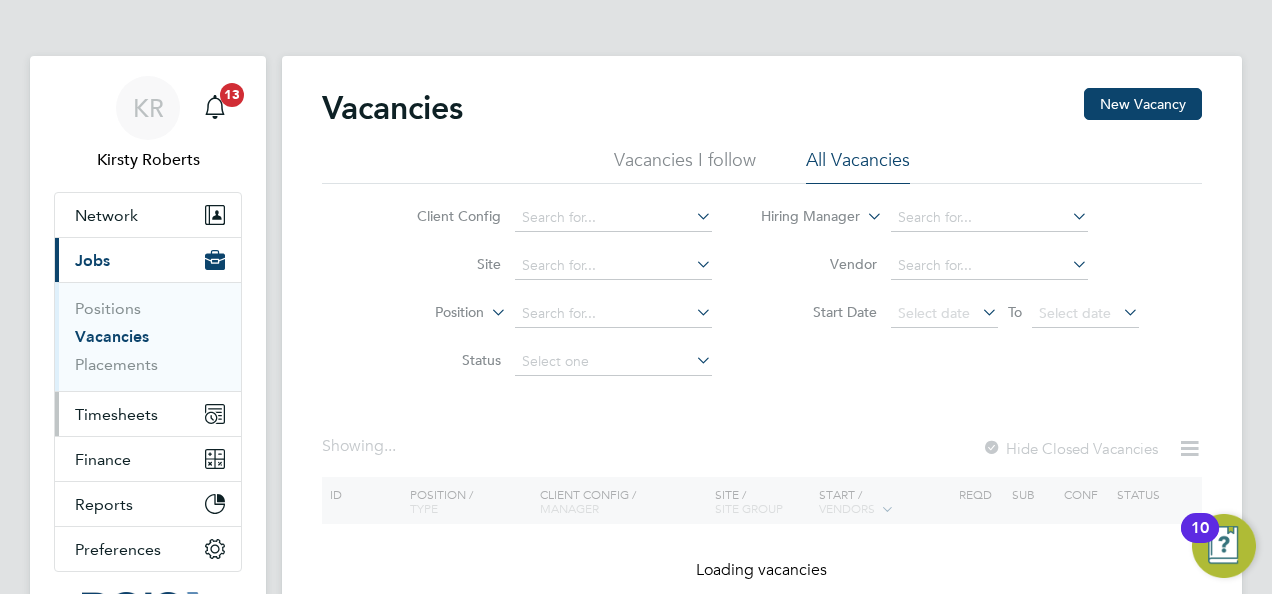 click on "Timesheets" at bounding box center (116, 414) 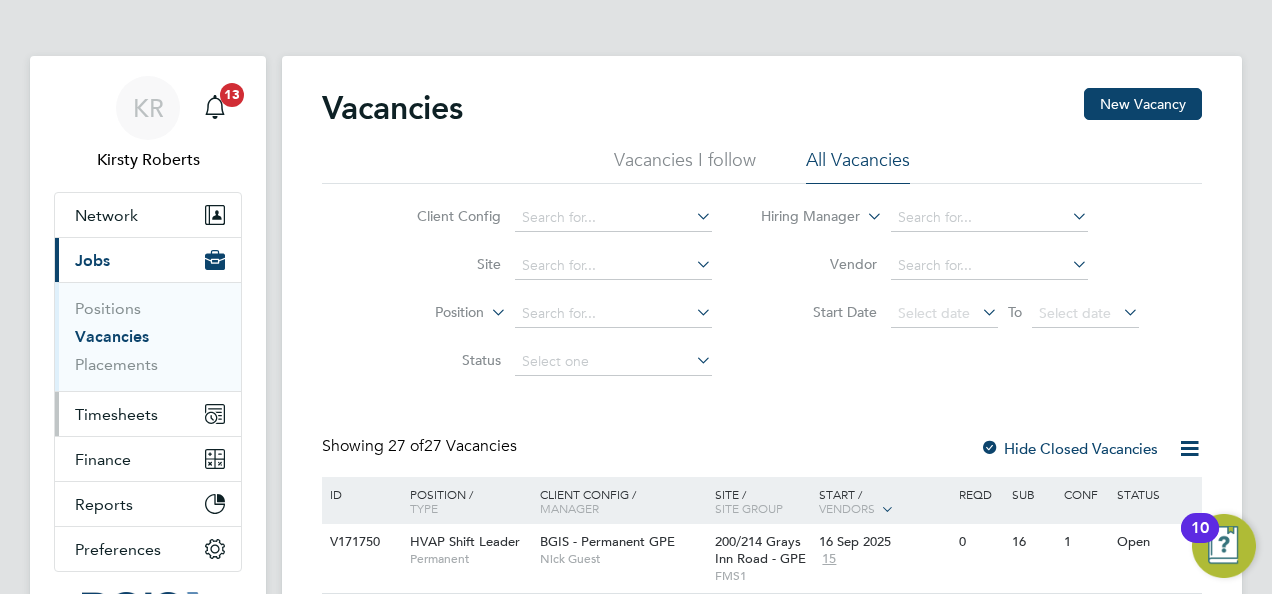 click on "Timesheets" at bounding box center (116, 414) 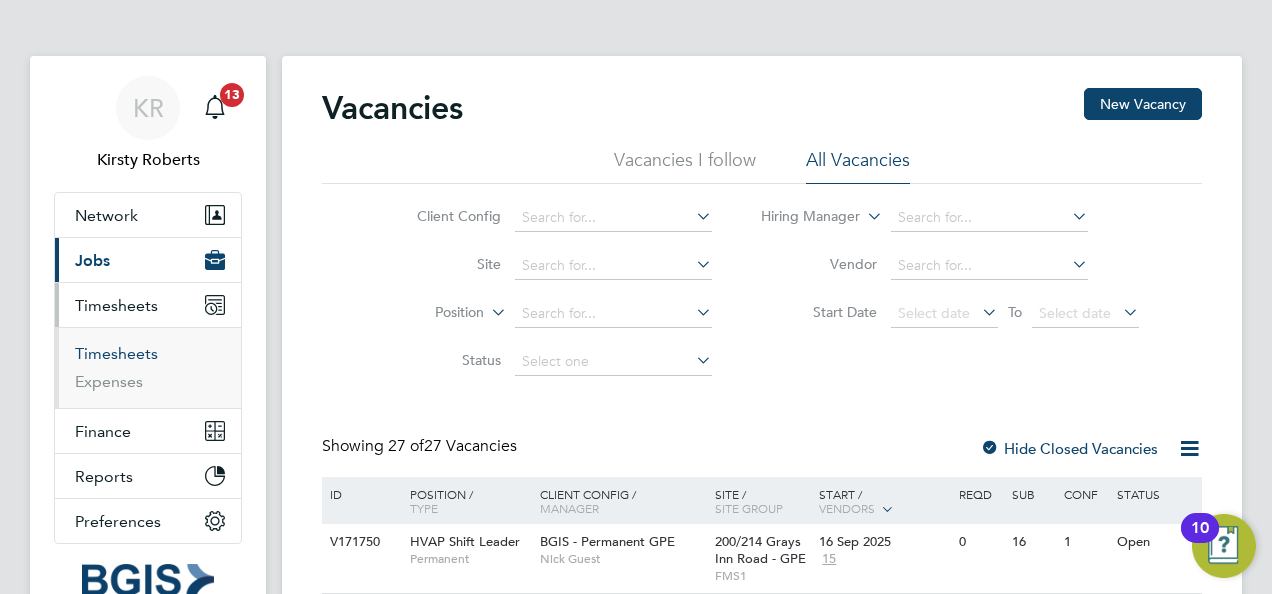 click on "Timesheets" at bounding box center (116, 353) 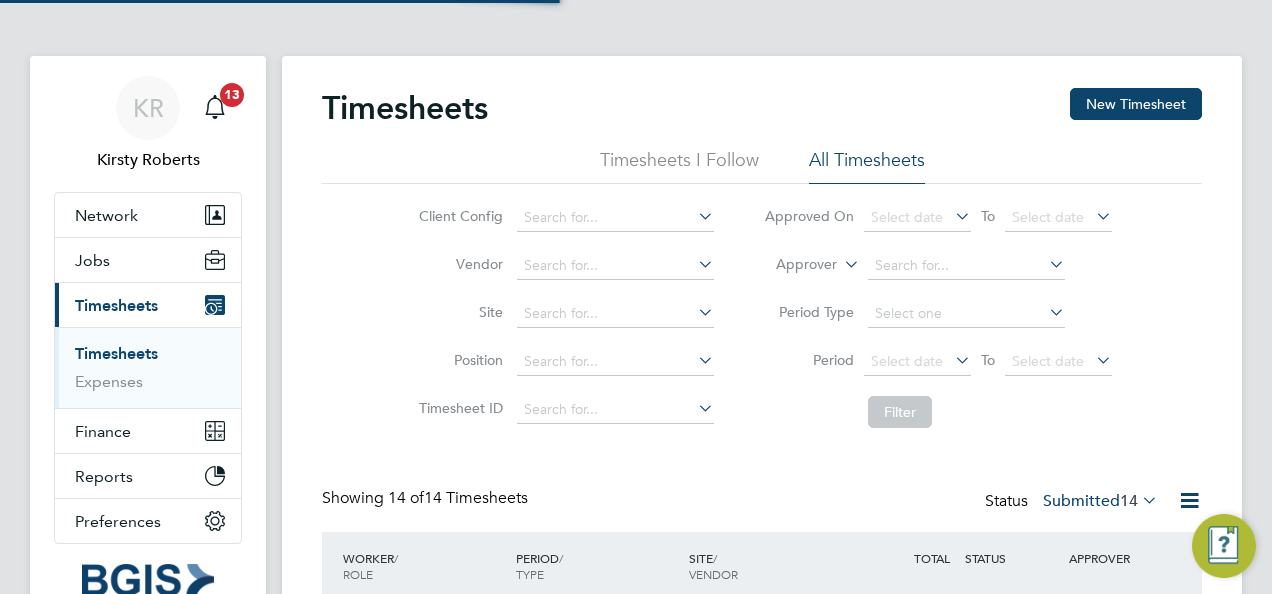 scroll, scrollTop: 10, scrollLeft: 10, axis: both 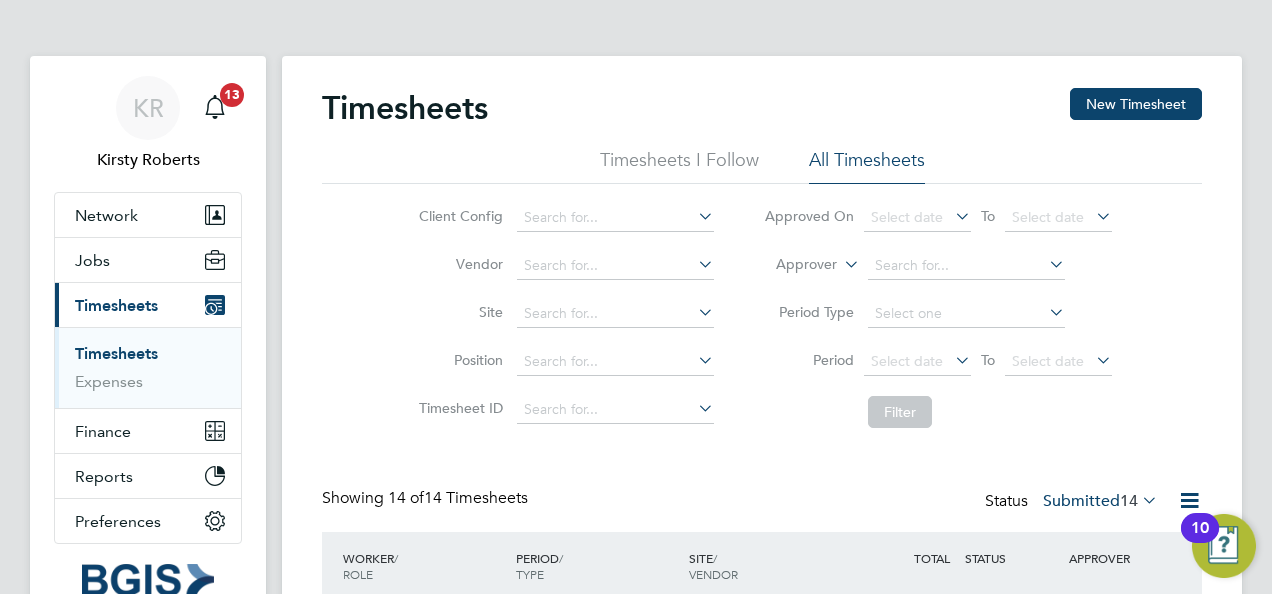 click on "KR   [FIRST] [LAST]   Notifications
13   Applications:   Network
Sites   Workers   Jobs
Positions   Vacancies   Placements   Current page:   Timesheets
Timesheets   Expenses   Finance
Invoices & Credit Notes   Reports
Report Downloads   Preferences
VMS Configurations
.st0{fill:#C0C1C2;}
Powered by Engage Timesheets New Timesheet Timesheets I Follow All Timesheets Client Config   Vendor   Site   Position   Timesheet ID   Approved On
Select date
To
Select date
Approver     Period Type   Period
Select date
To
Select date
Filter Showing   14 of  14 Timesheets Status  Submitted  14  WORKER  / ROLE WORKER  / PERIOD PERIOD  / TYPE SITE  / VENDOR TOTAL   TOTAL  / STATUS STATUS APPROVER   Manual" at bounding box center [636, 820] 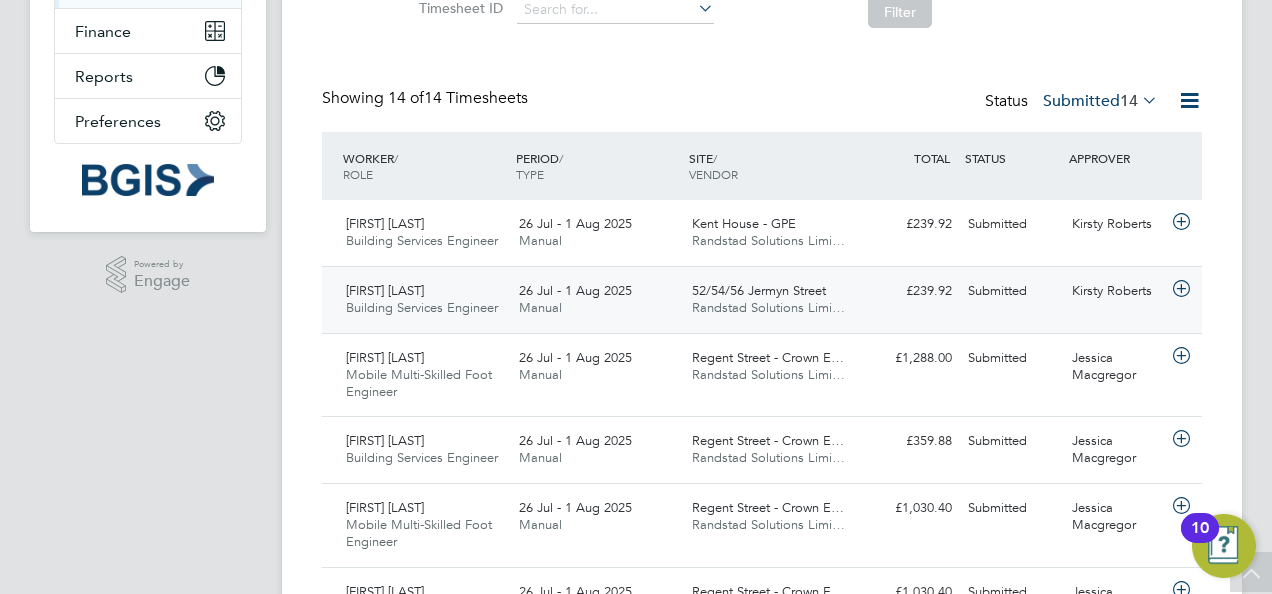 click 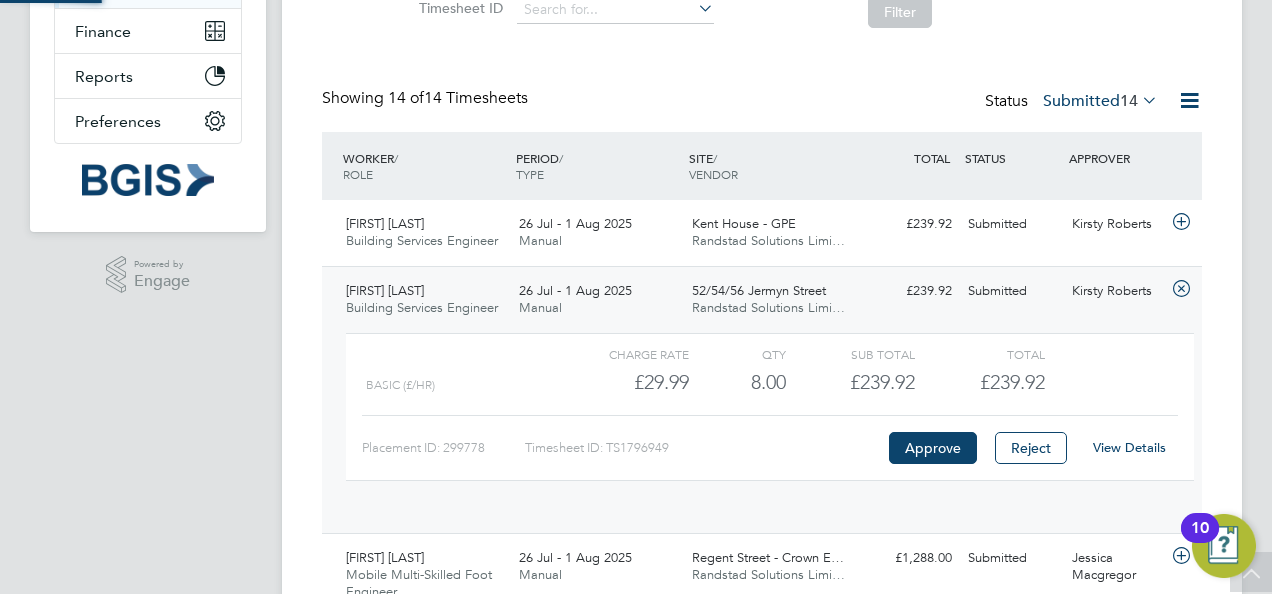 scroll, scrollTop: 10, scrollLeft: 10, axis: both 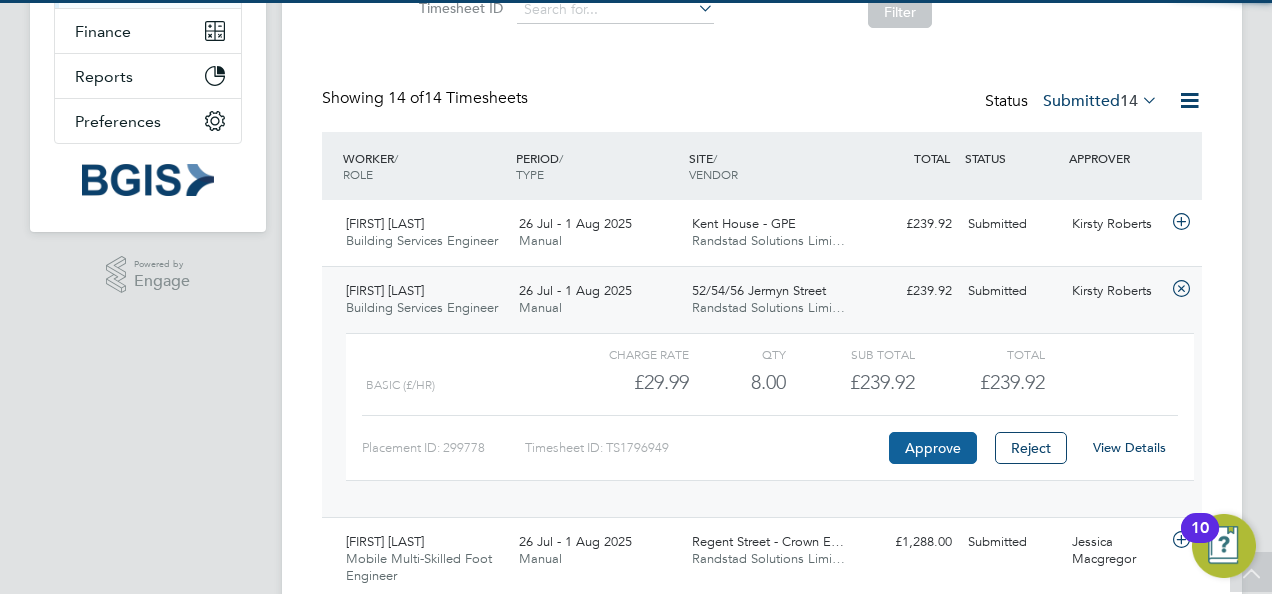 click on "Approve" 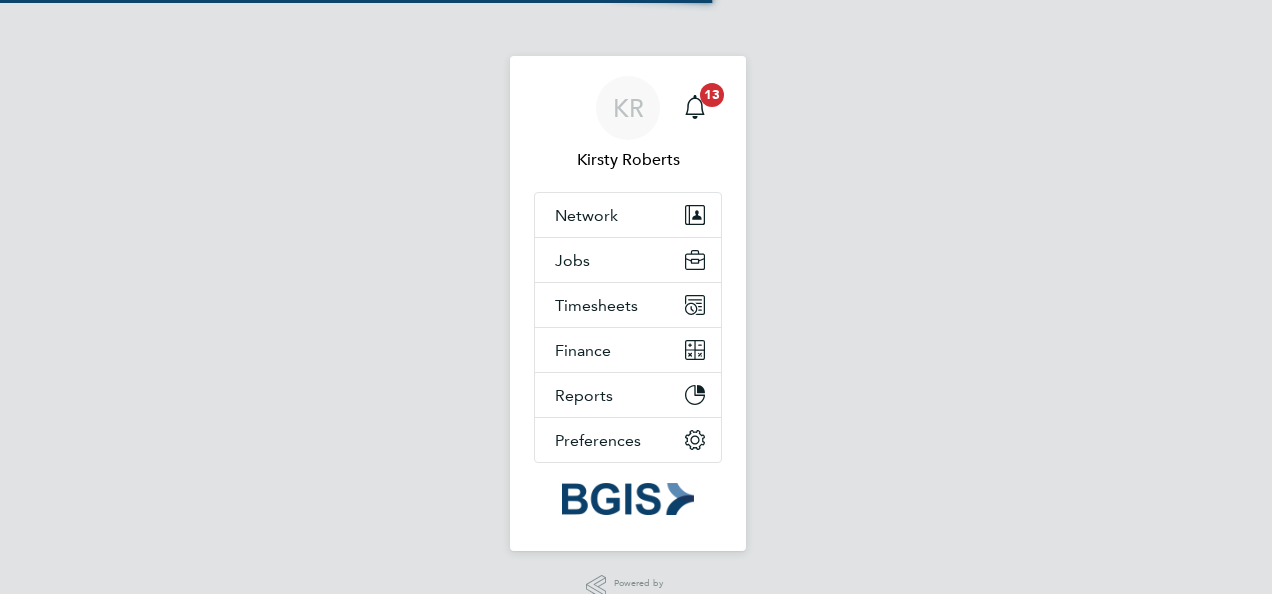 scroll, scrollTop: 0, scrollLeft: 0, axis: both 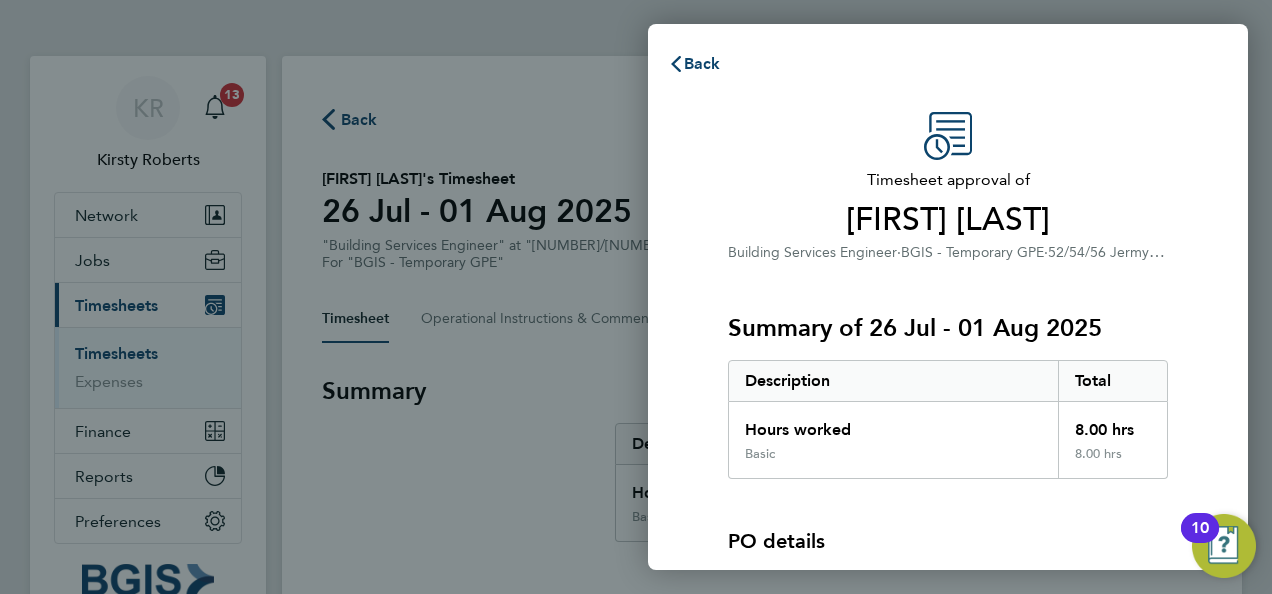 click on "Timesheet approval of [FIRST] [LAST]" 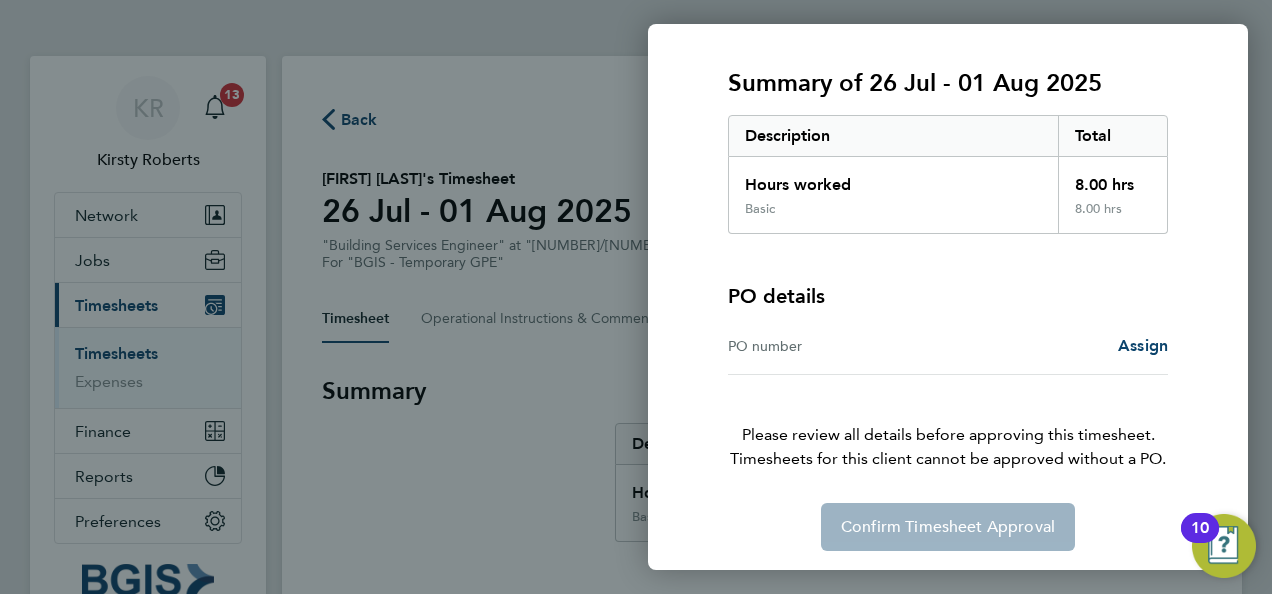 scroll, scrollTop: 248, scrollLeft: 0, axis: vertical 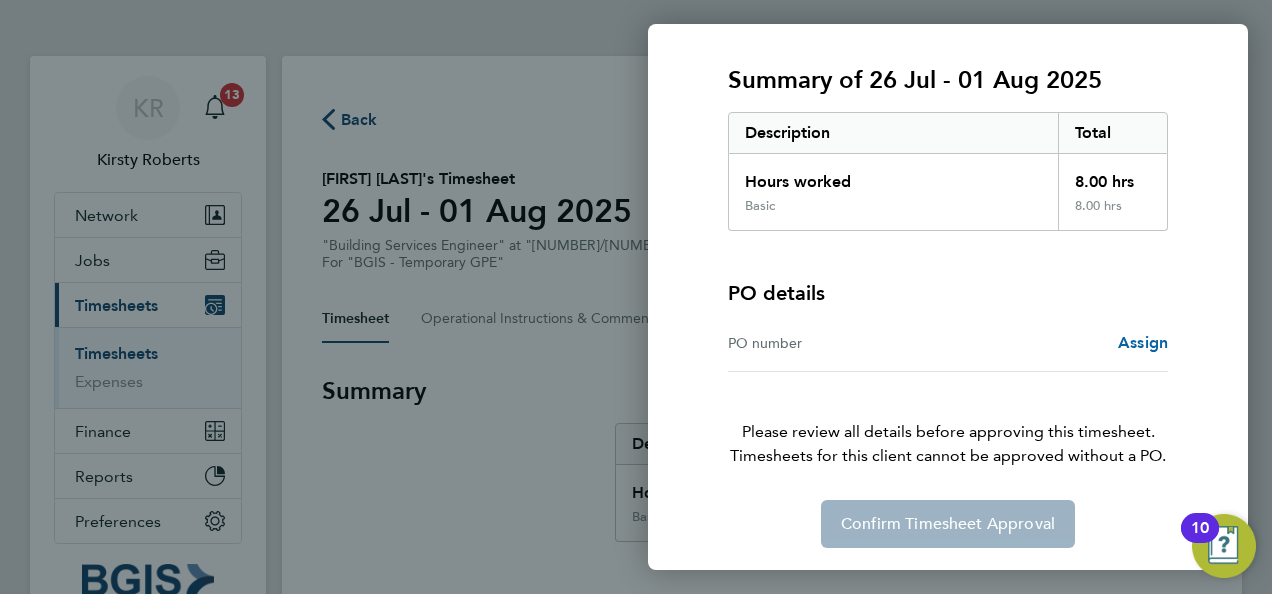 click on "Assign" at bounding box center [1143, 342] 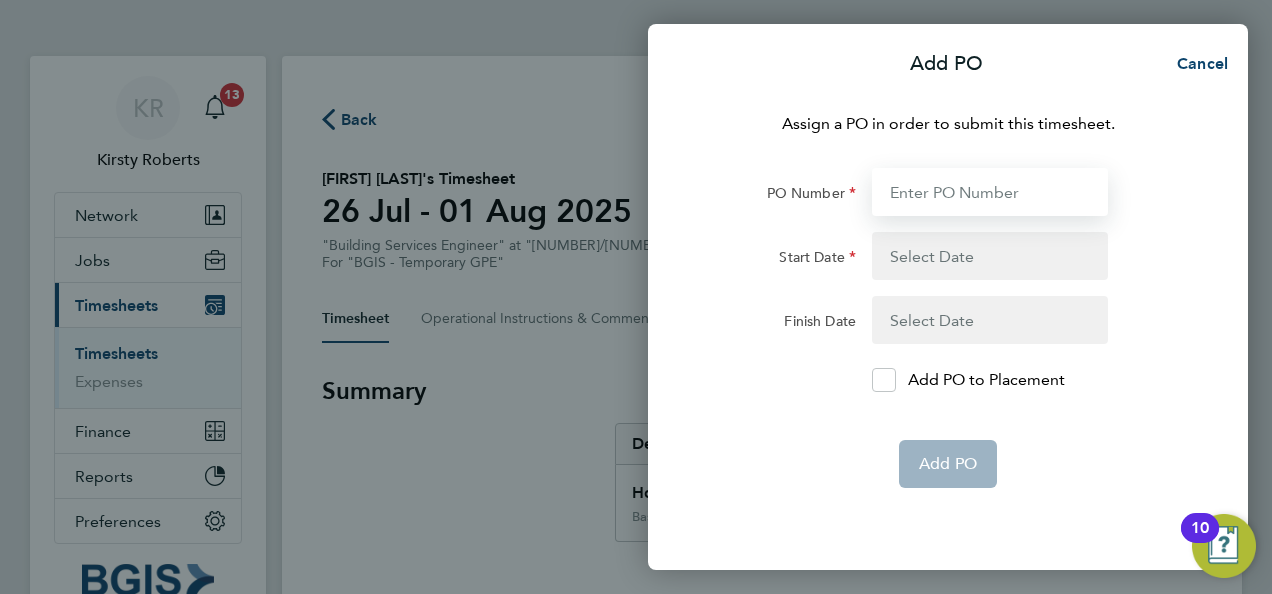 click on "PO Number" at bounding box center (990, 192) 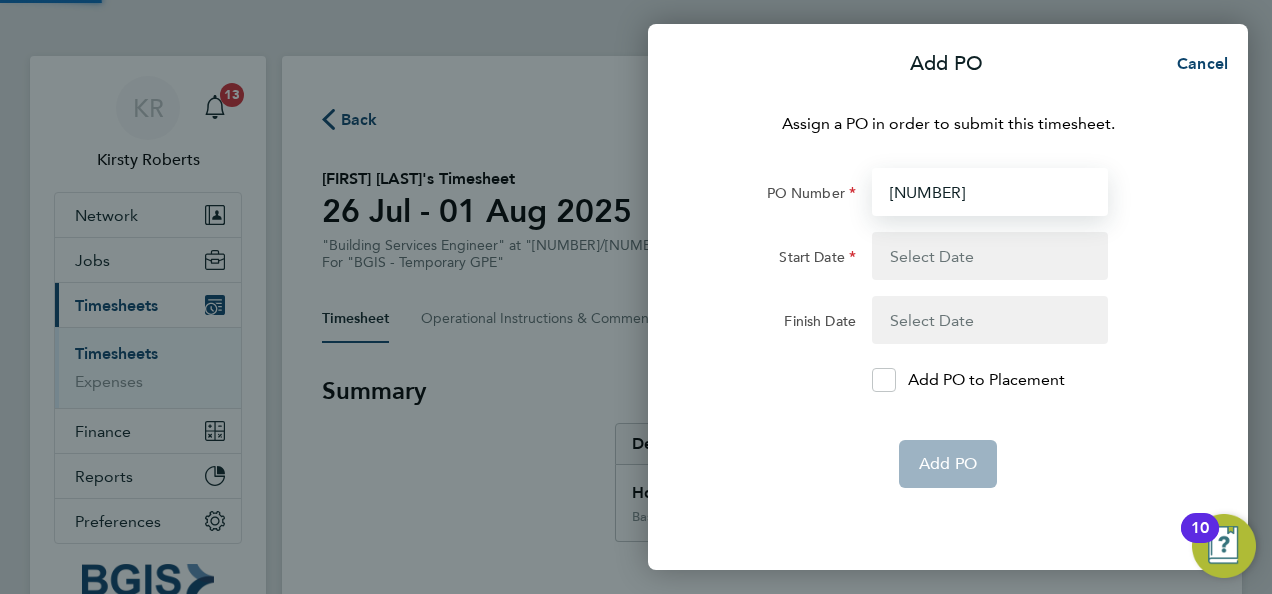 type on "25001188" 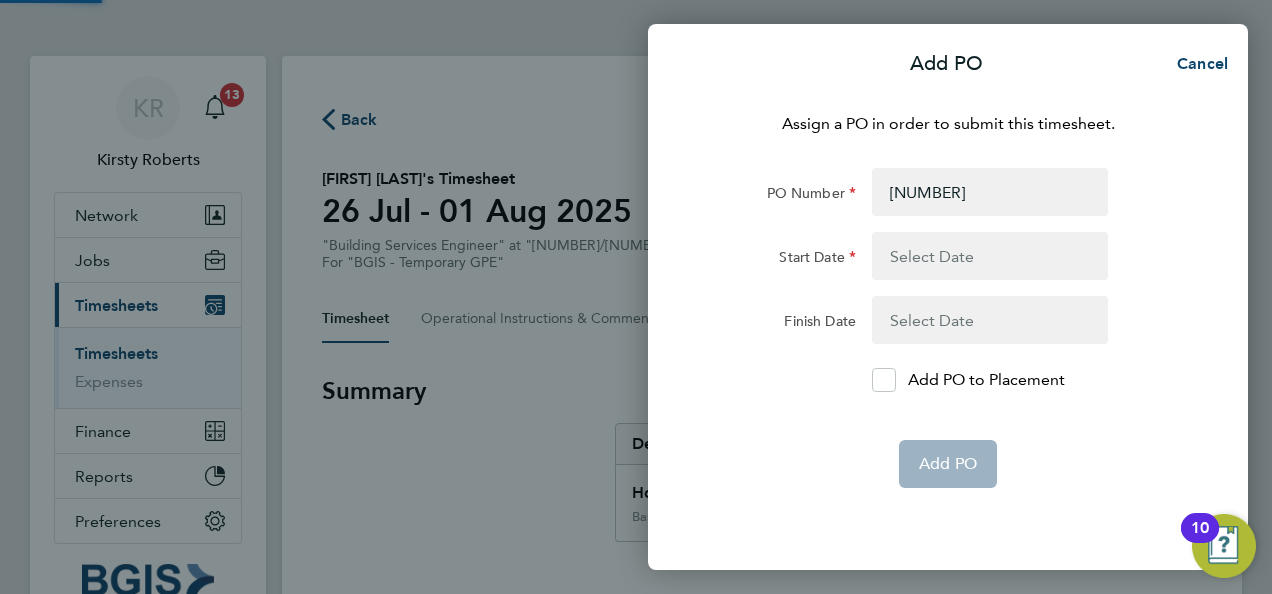 click 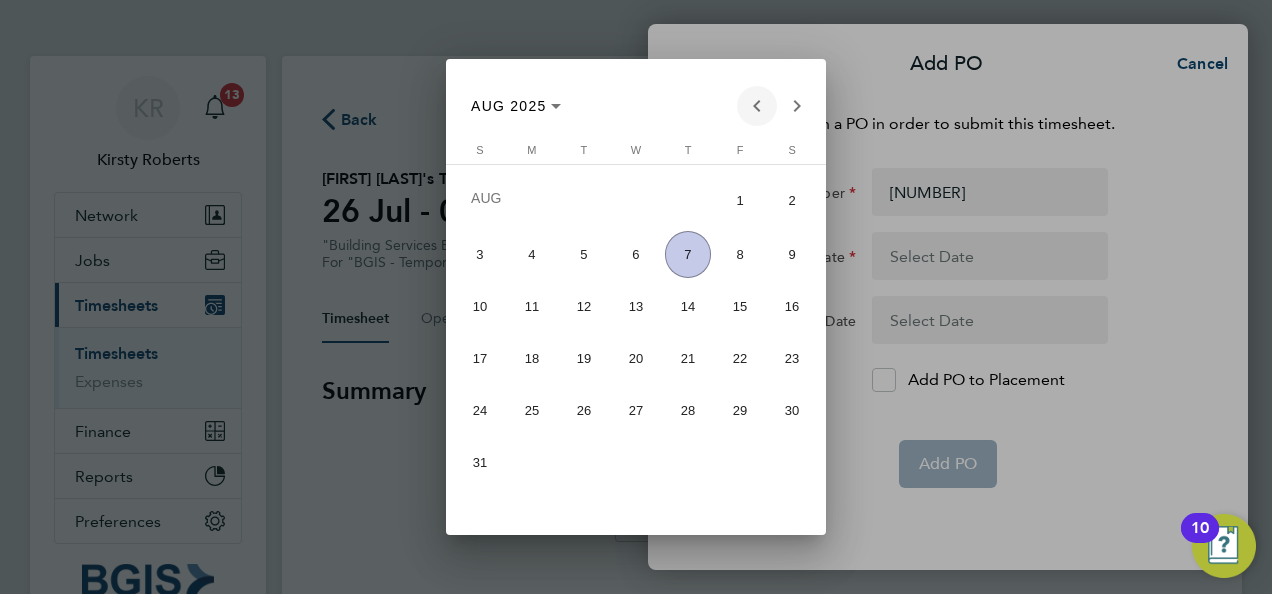 click at bounding box center (757, 106) 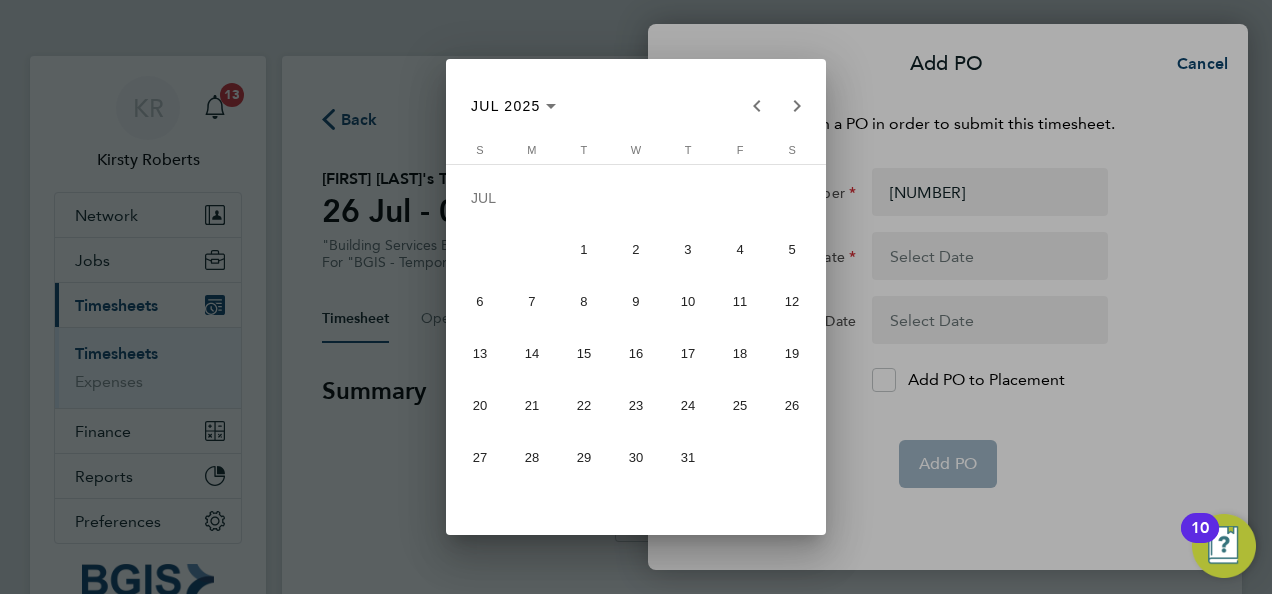 click on "26" at bounding box center (792, 405) 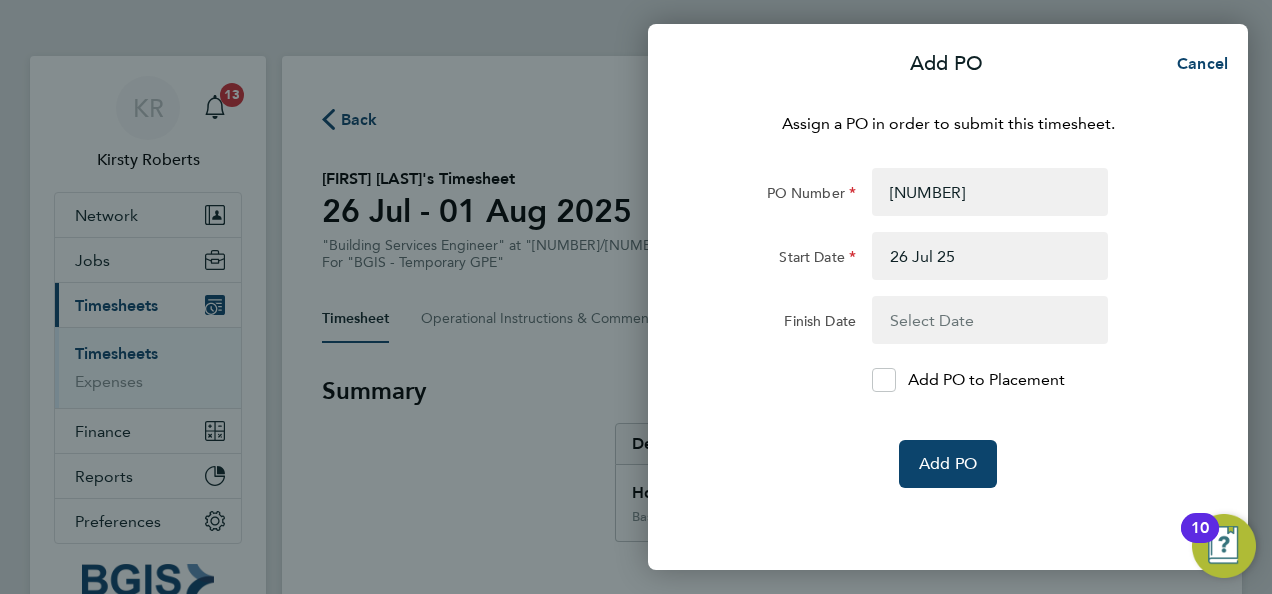 click 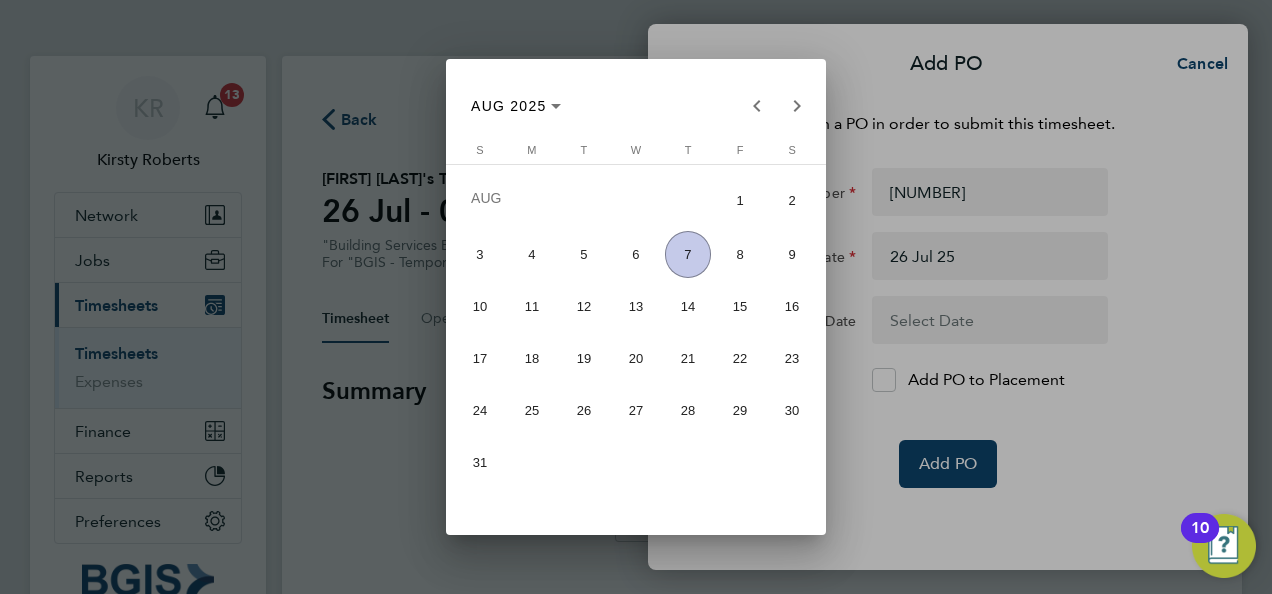 click on "2" at bounding box center [792, 200] 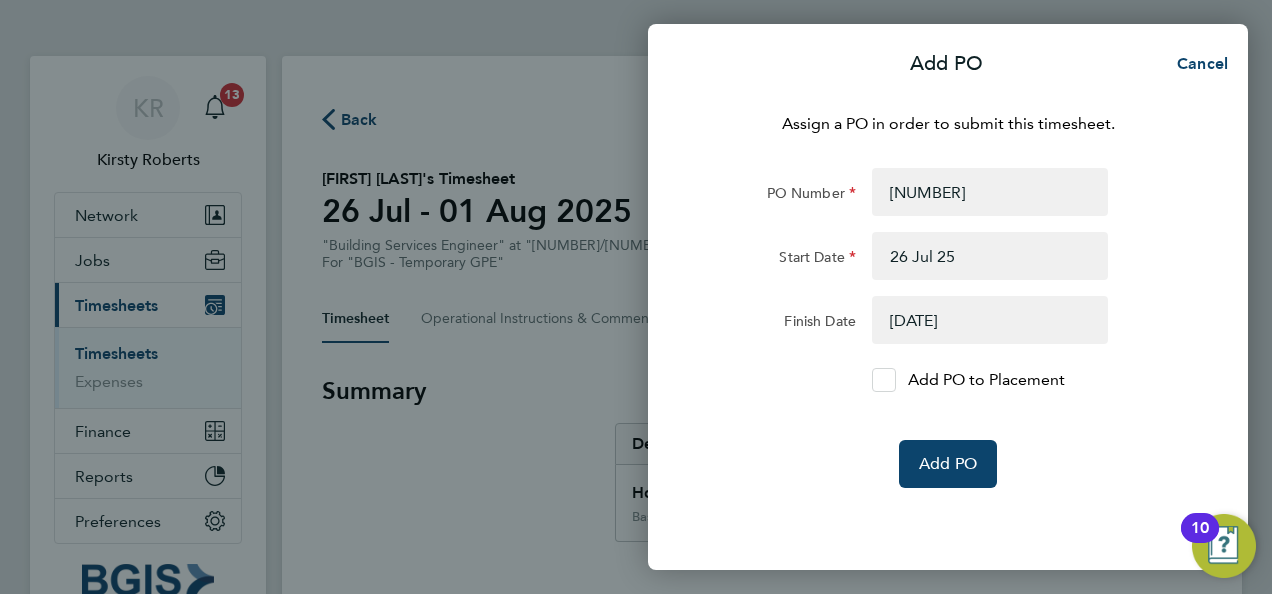 click 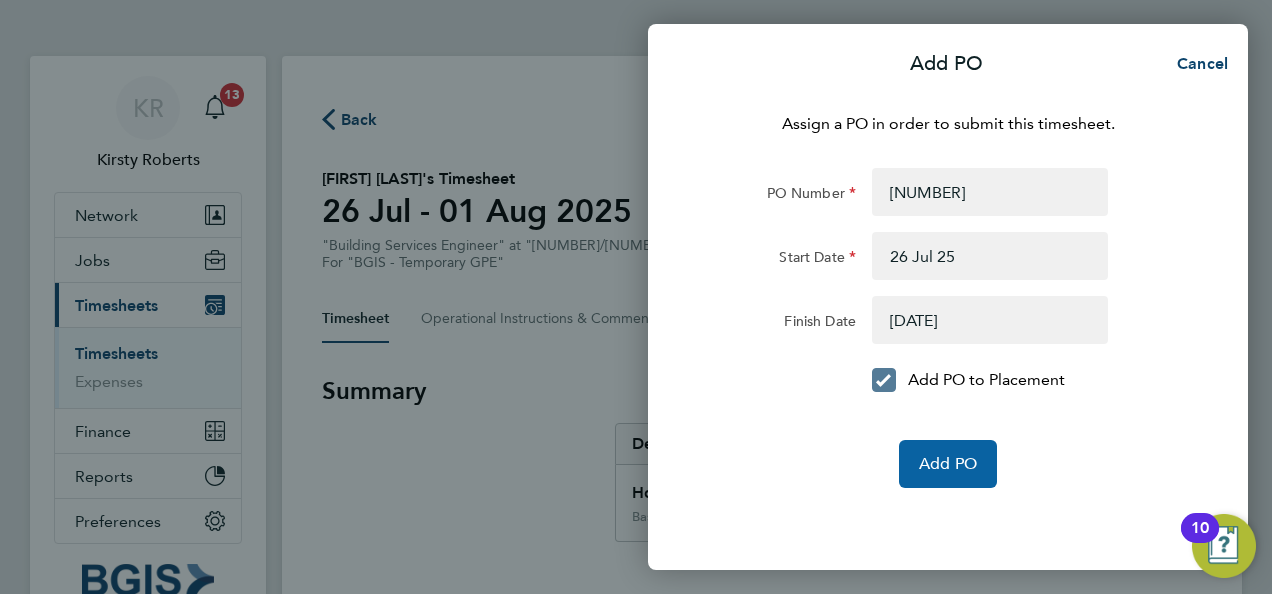 click on "Add PO" 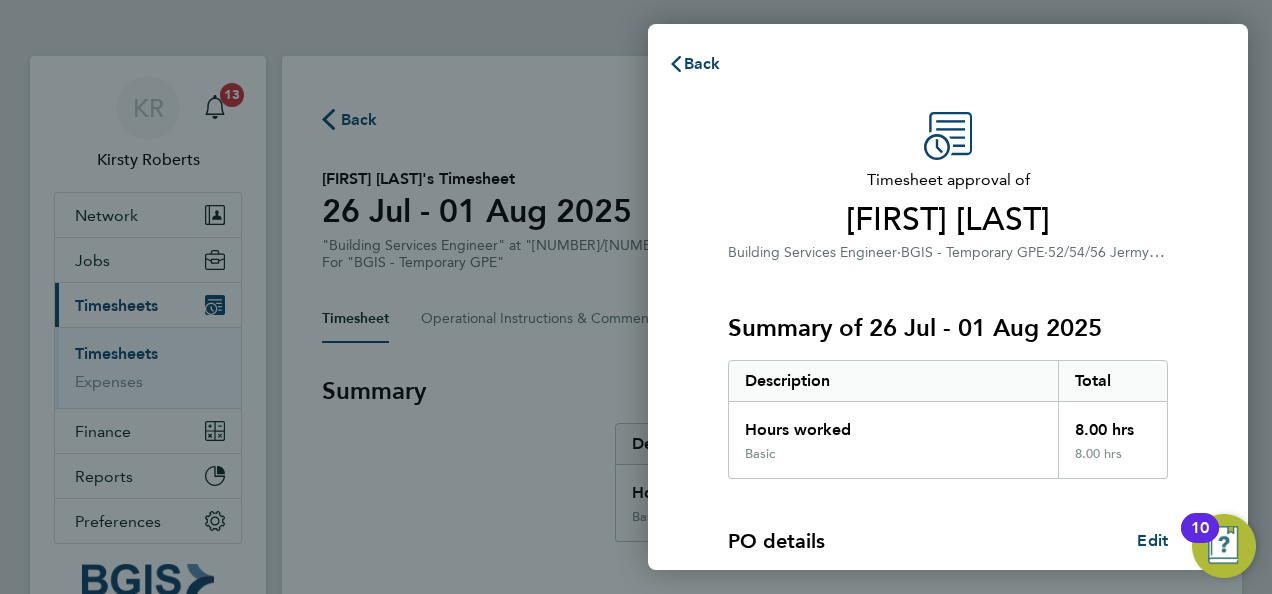 click on "Timesheet approval of   Nicholas Thomas   Building Services Engineer   ·   BGIS - Temporary GPE   ·   52/54/56 Jermyn Street   Summary of 26 Jul - 01 Aug 2025   Description   Total   Hours worked   8.00 hrs   Basic   8.00 hrs  PO details  Edit   PO number   25001188   Start date   26 Jul 2025   Finish date   02 Aug 2025   Please review all details before approving this timesheet.   Timesheets for this client cannot be approved without a PO.   Confirm Timesheet Approval" 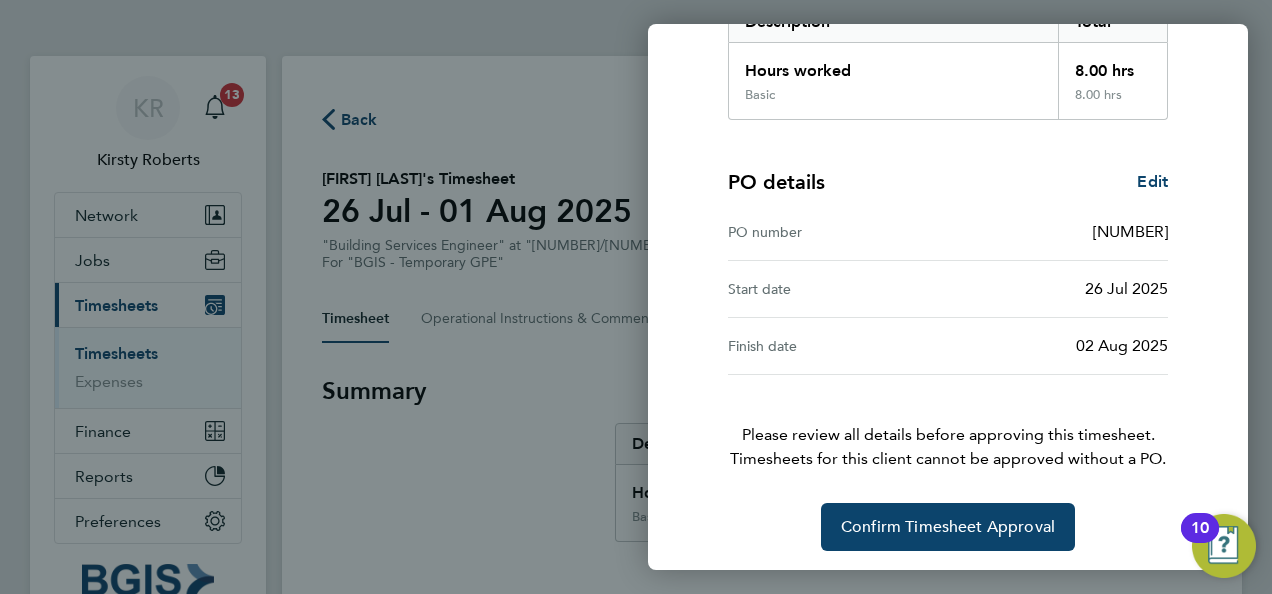 scroll, scrollTop: 362, scrollLeft: 0, axis: vertical 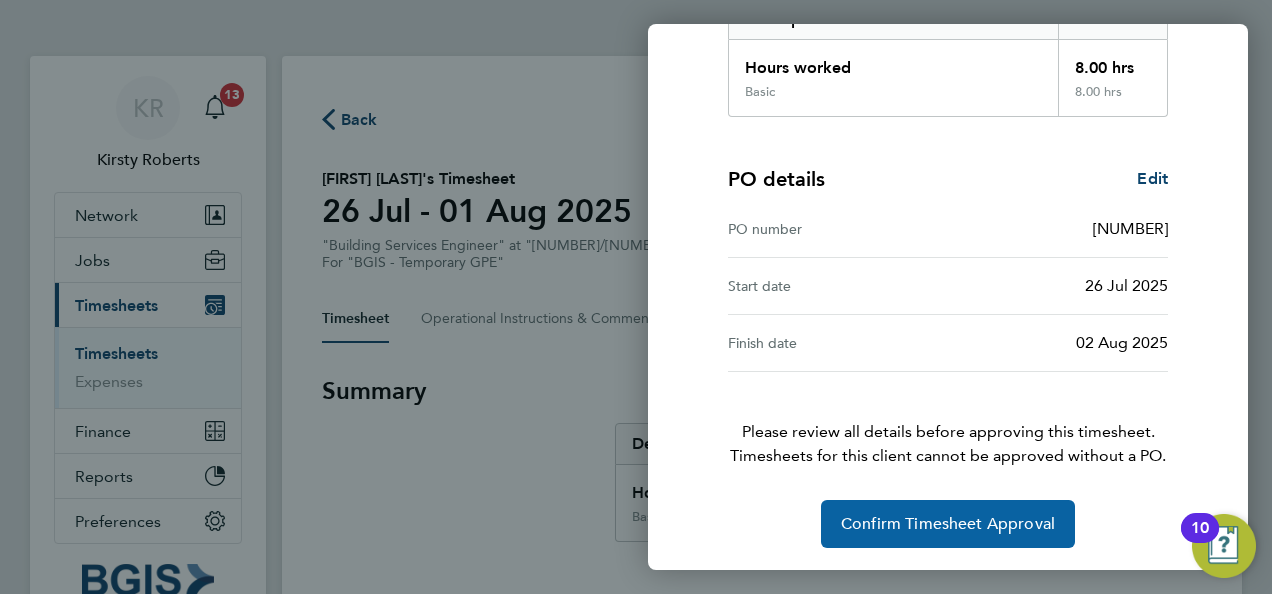 click on "Confirm Timesheet Approval" 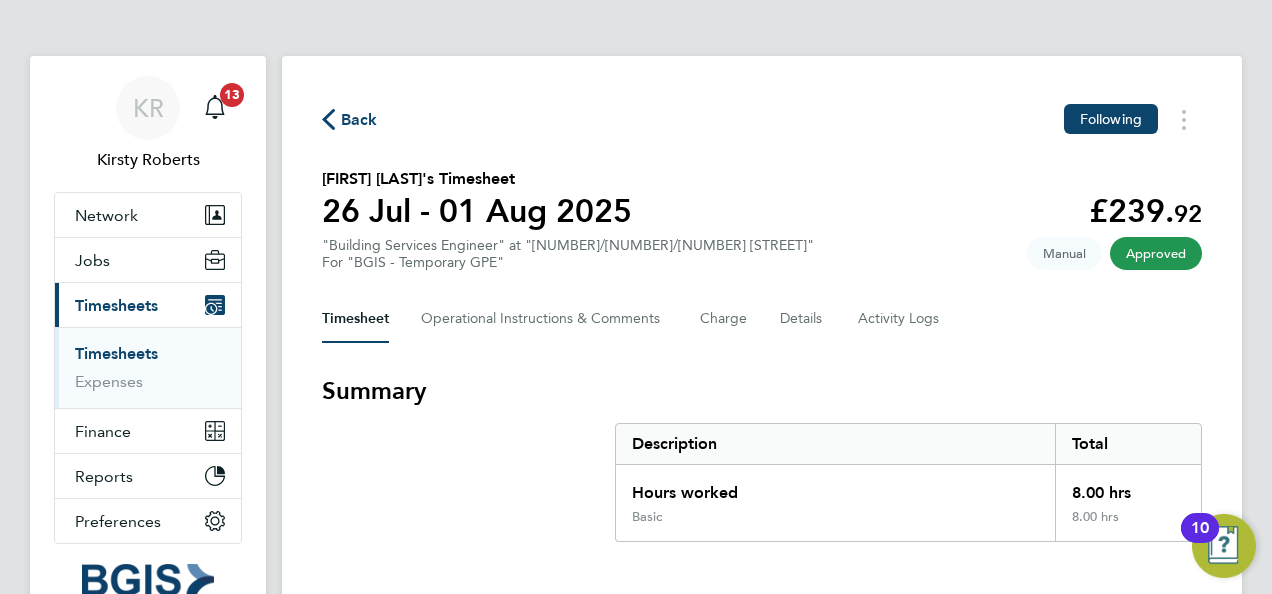 click on "Back" 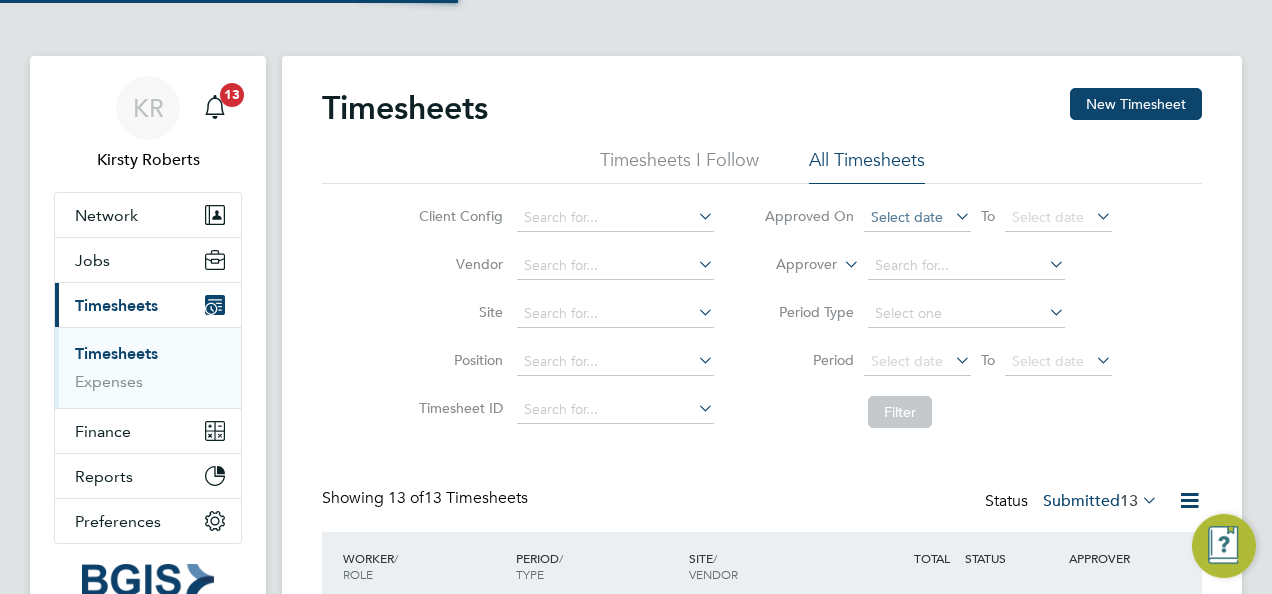 scroll, scrollTop: 10, scrollLeft: 10, axis: both 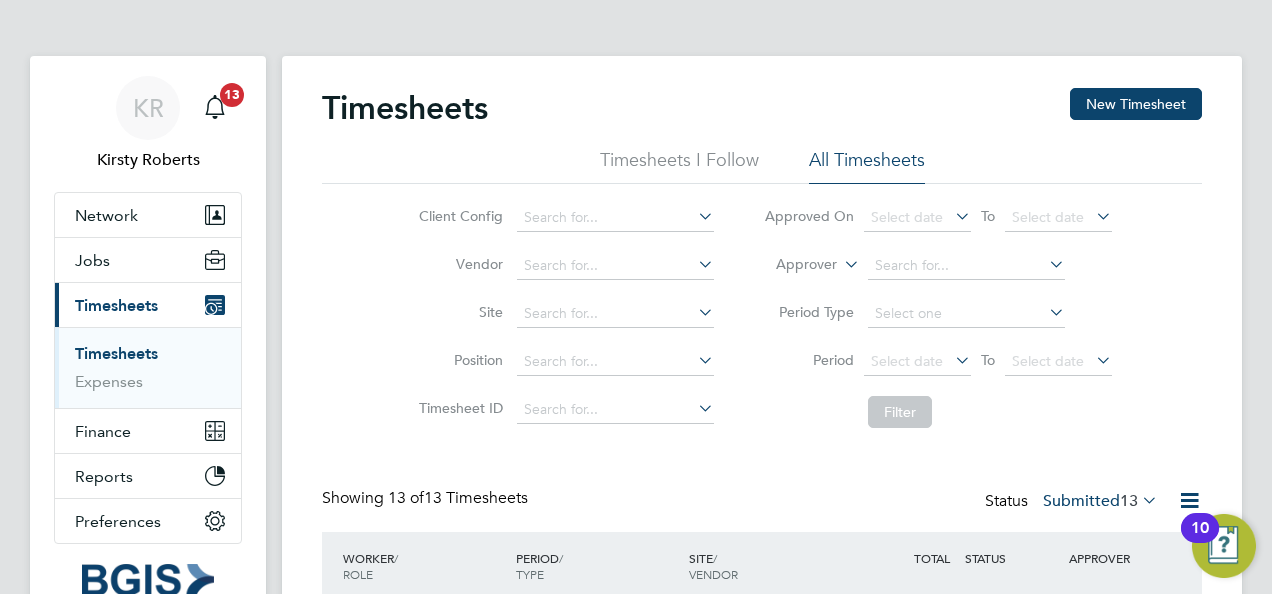 click on "KR   Kirsty Roberts   Notifications
13   Applications:   Network
Sites   Workers   Jobs
Positions   Vacancies   Placements   Current page:   Timesheets
Timesheets   Expenses   Finance
Invoices & Credit Notes   Reports
Report Downloads   Preferences
VMS Configurations
.st0{fill:#C0C1C2;}
Powered by Engage Timesheets New Timesheet Timesheets I Follow All Timesheets Client Config   Vendor   Site   Position   Timesheet ID   Approved On
Select date
To
Select date
Approver     Period Type   Period
Select date
To
Select date
Filter Showing   13 of  13 Timesheets Status  Submitted  13  WORKER  / ROLE WORKER  / PERIOD PERIOD  / TYPE SITE  / VENDOR TOTAL   TOTAL  / STATUS STATUS APPROVER   Manual" at bounding box center (636, 787) 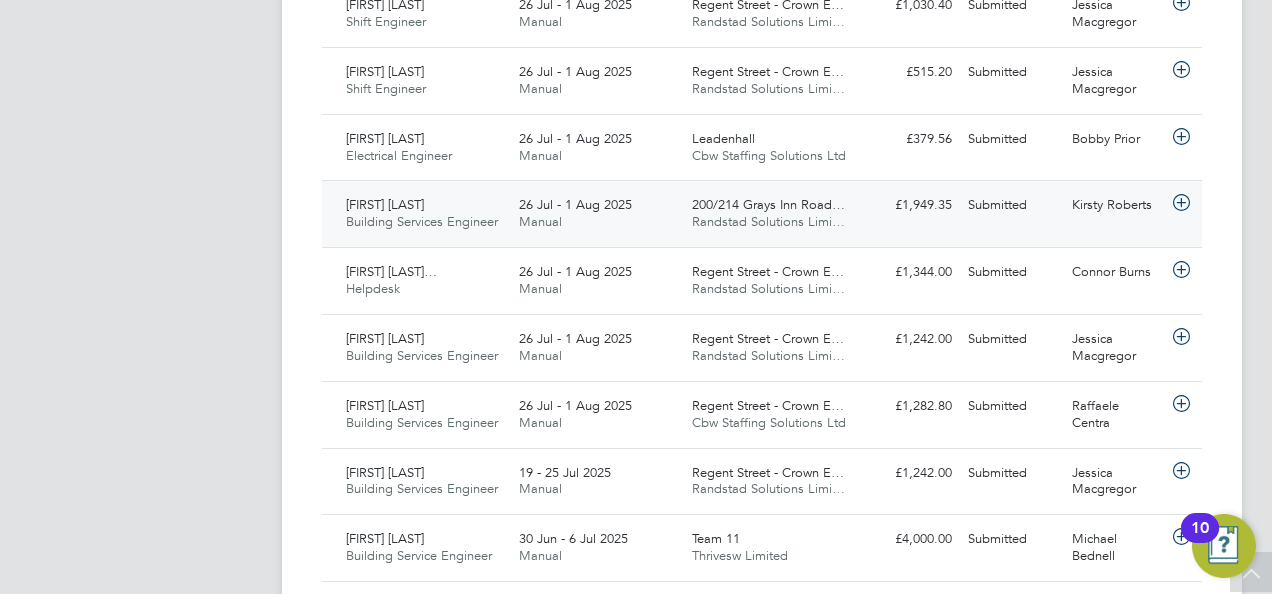 click on "26 Jul - 1 Aug 2025 Manual" 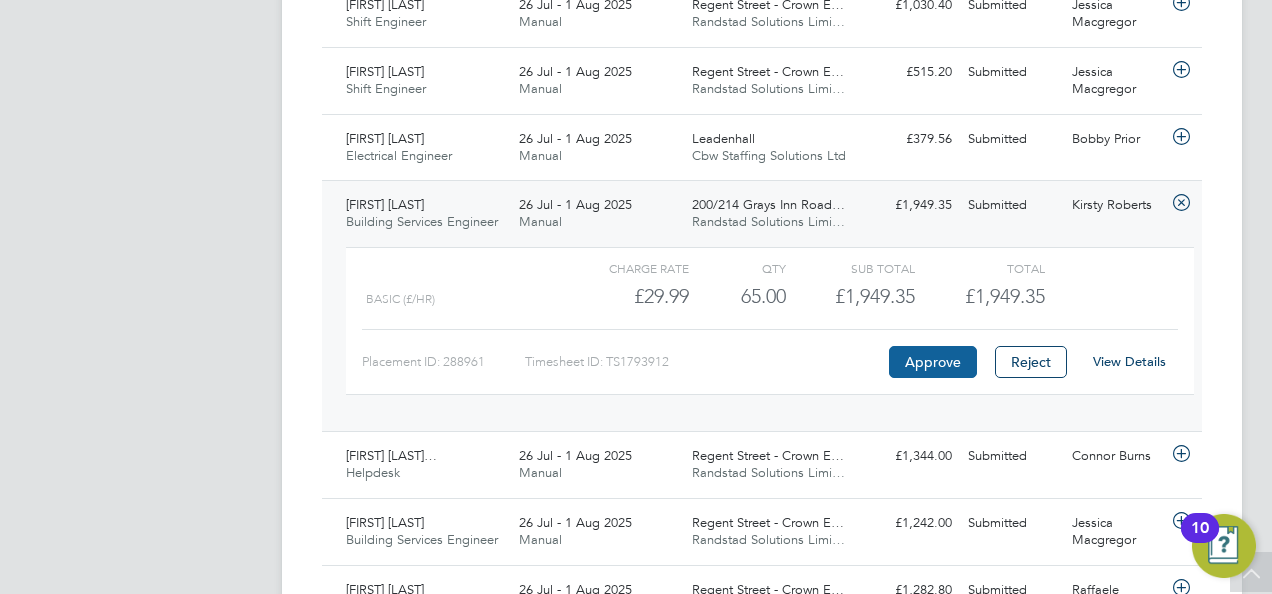click on "Approve" 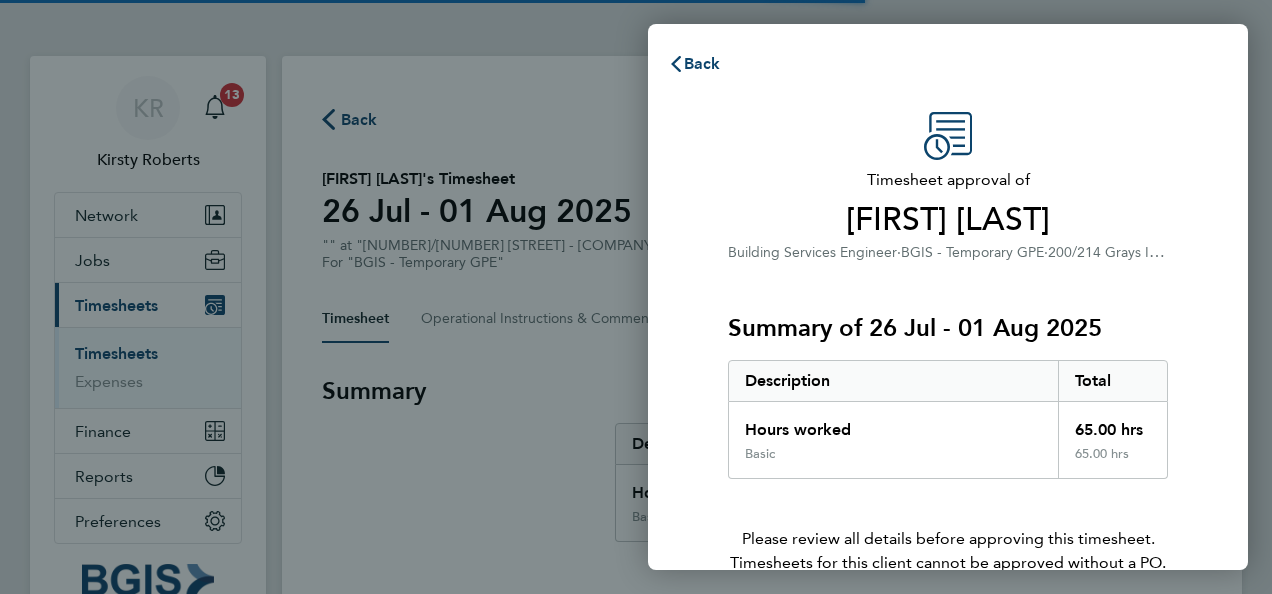 scroll, scrollTop: 0, scrollLeft: 0, axis: both 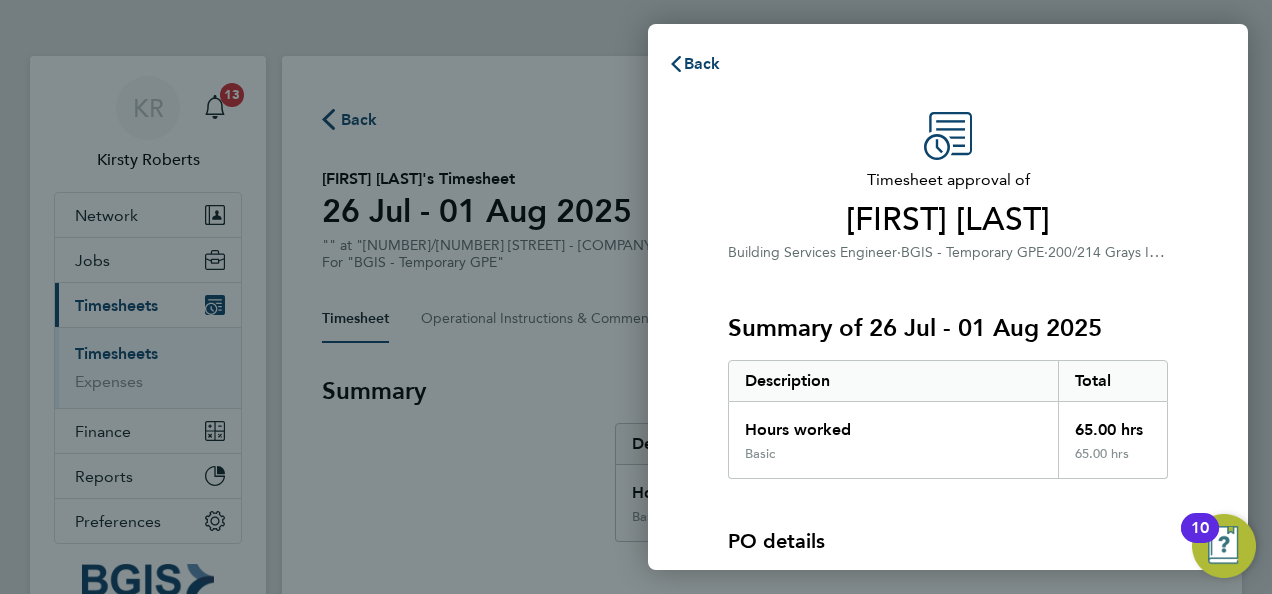 click on "Timesheet approval of   Shaker Kadhum   Building Services Engineer   ·   BGIS - Temporary GPE   ·   200/214 Grays Inn Road - GPE" 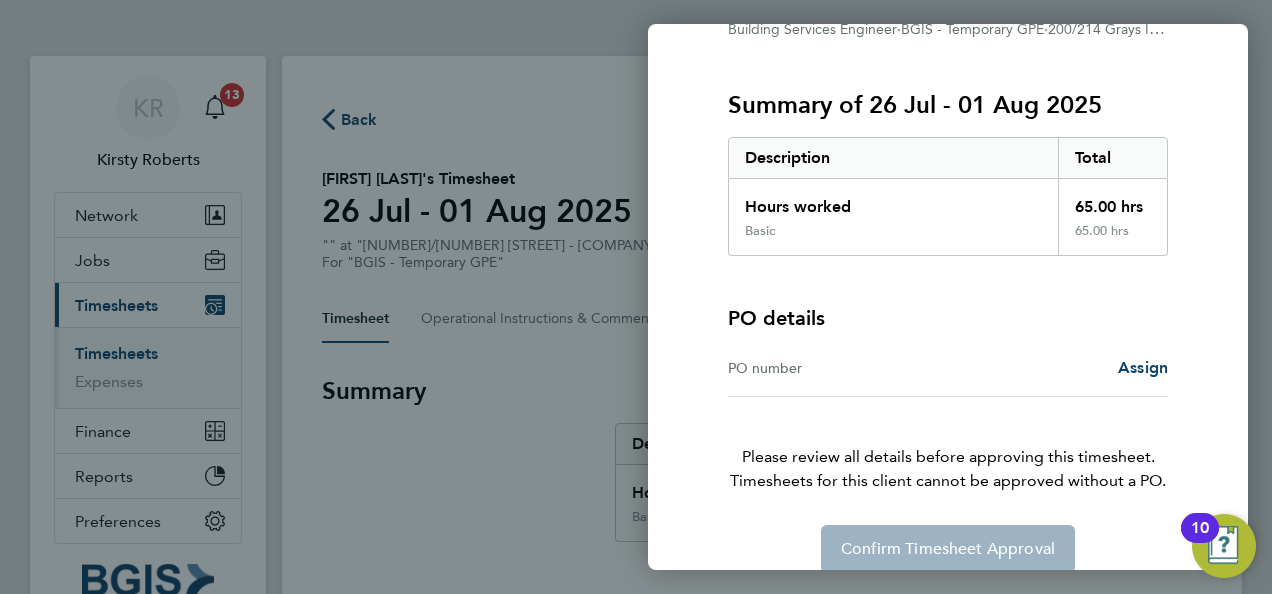 scroll, scrollTop: 248, scrollLeft: 0, axis: vertical 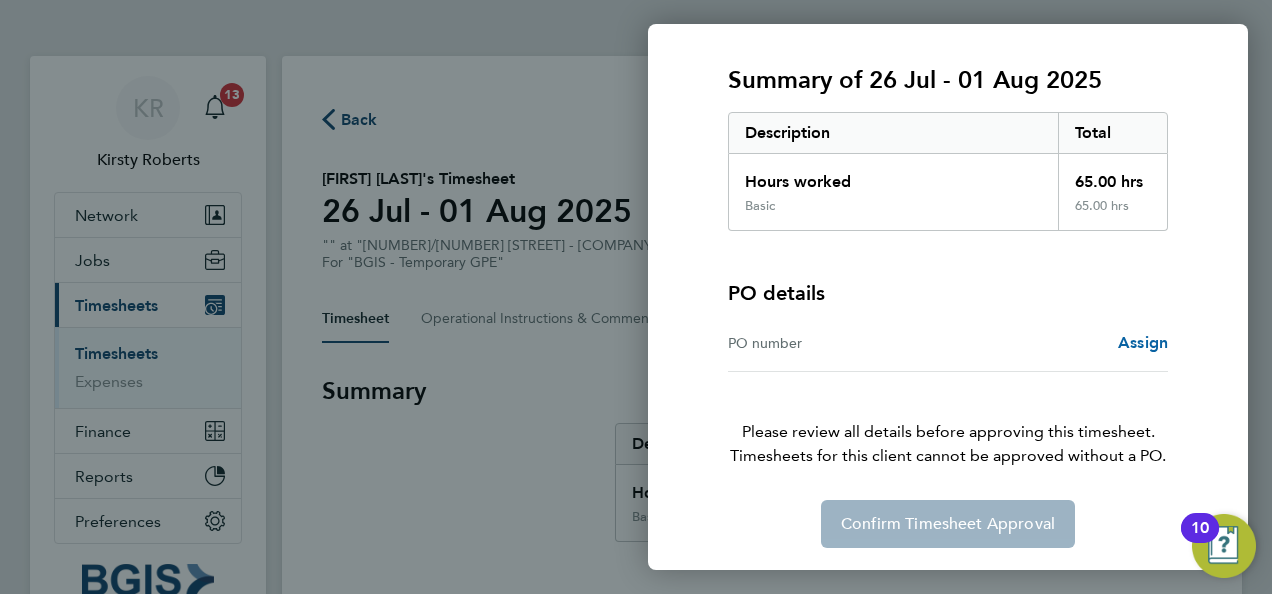 click on "Assign" at bounding box center [1143, 342] 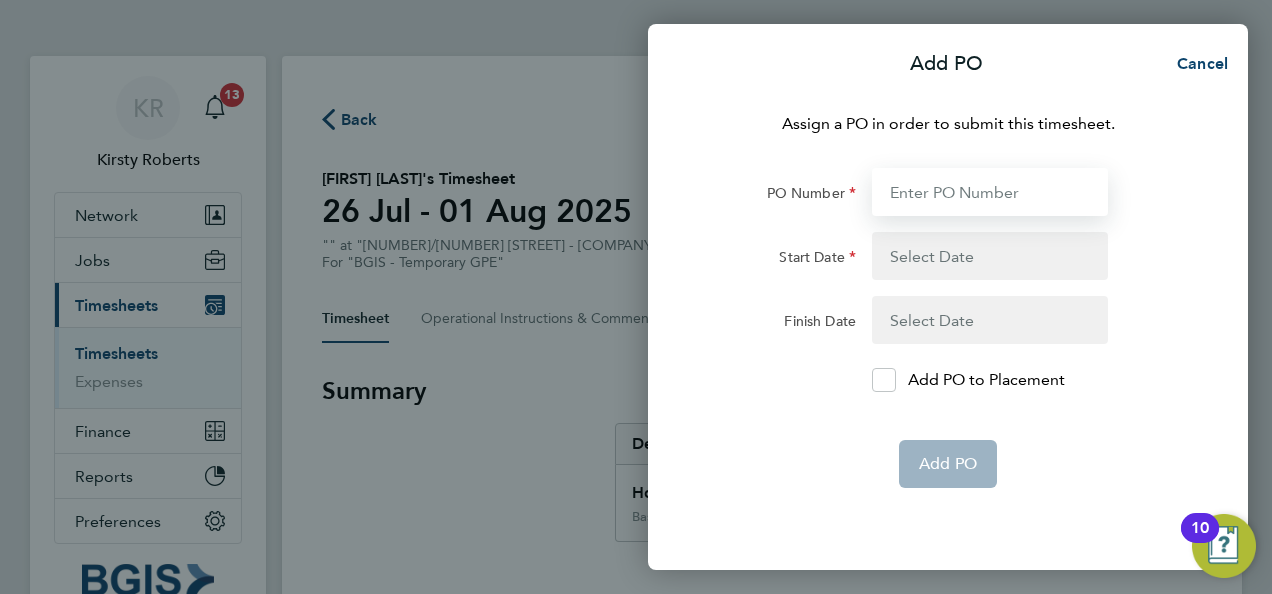 click on "PO Number" at bounding box center (990, 192) 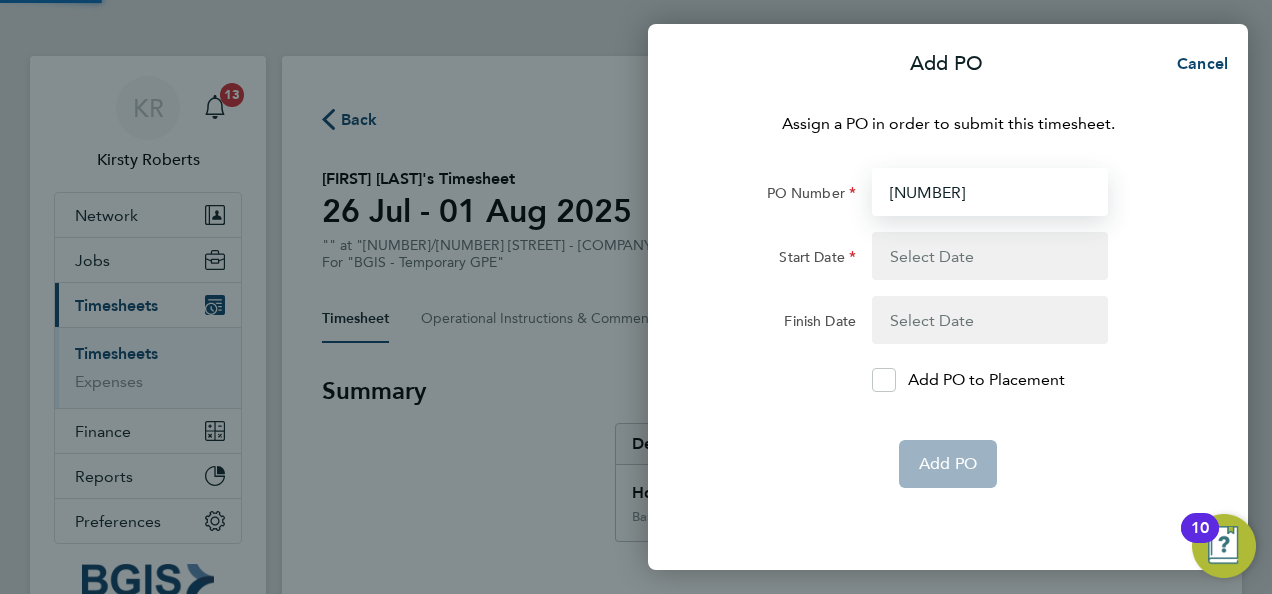 type on "25001187" 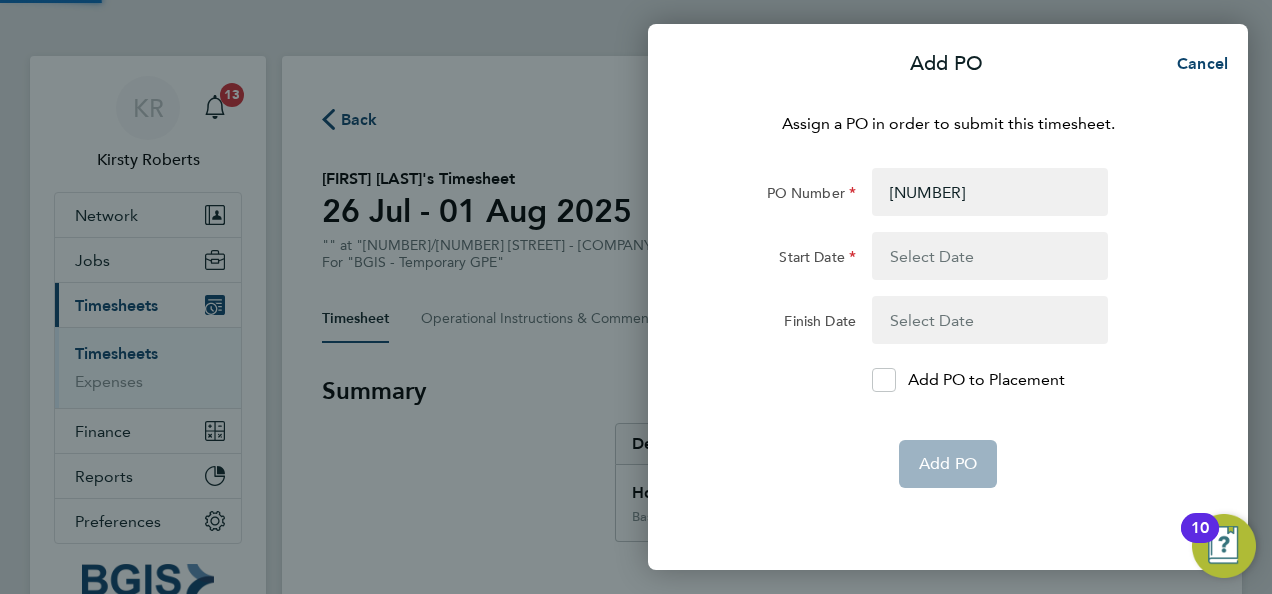 click 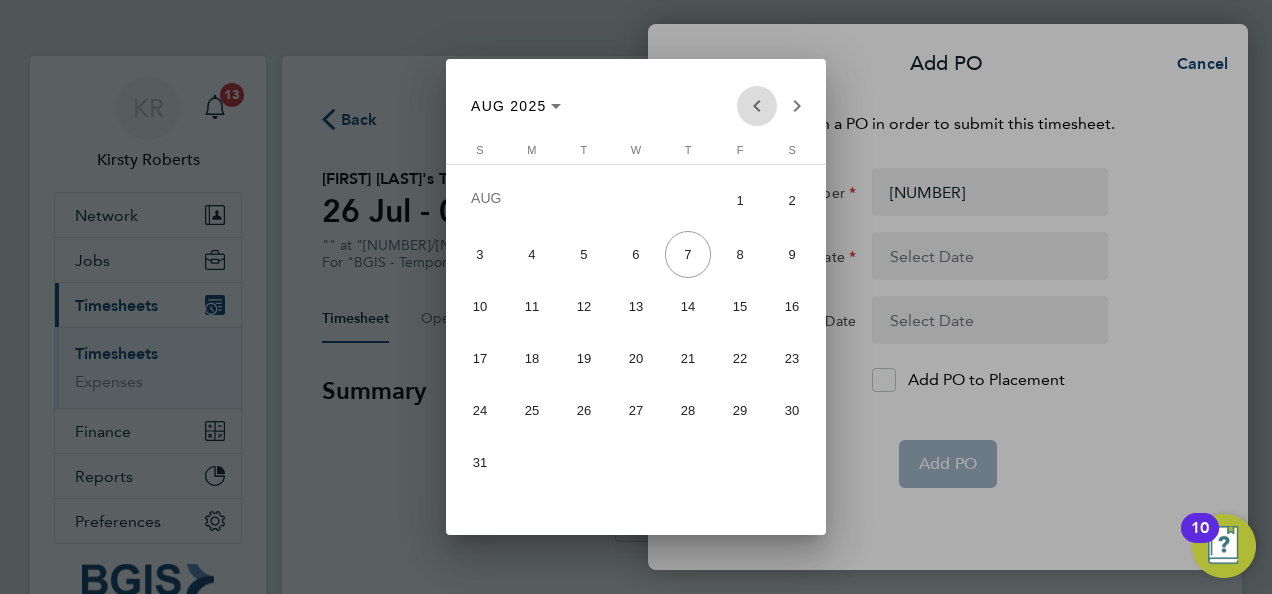 click at bounding box center (757, 106) 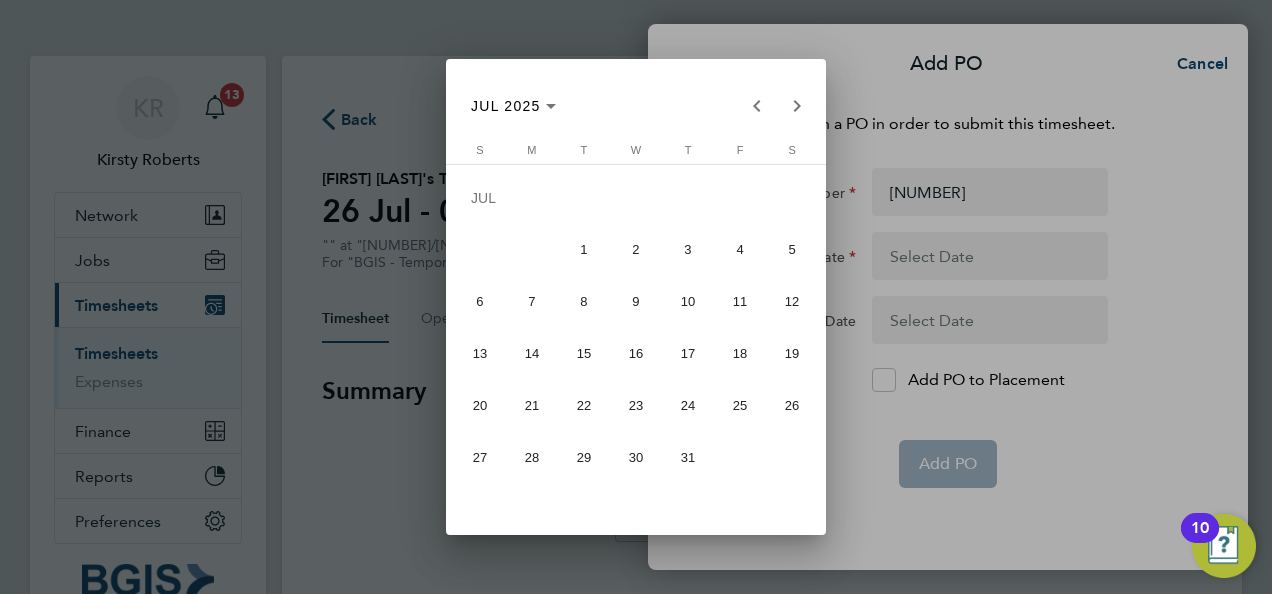 click on "26" at bounding box center [792, 405] 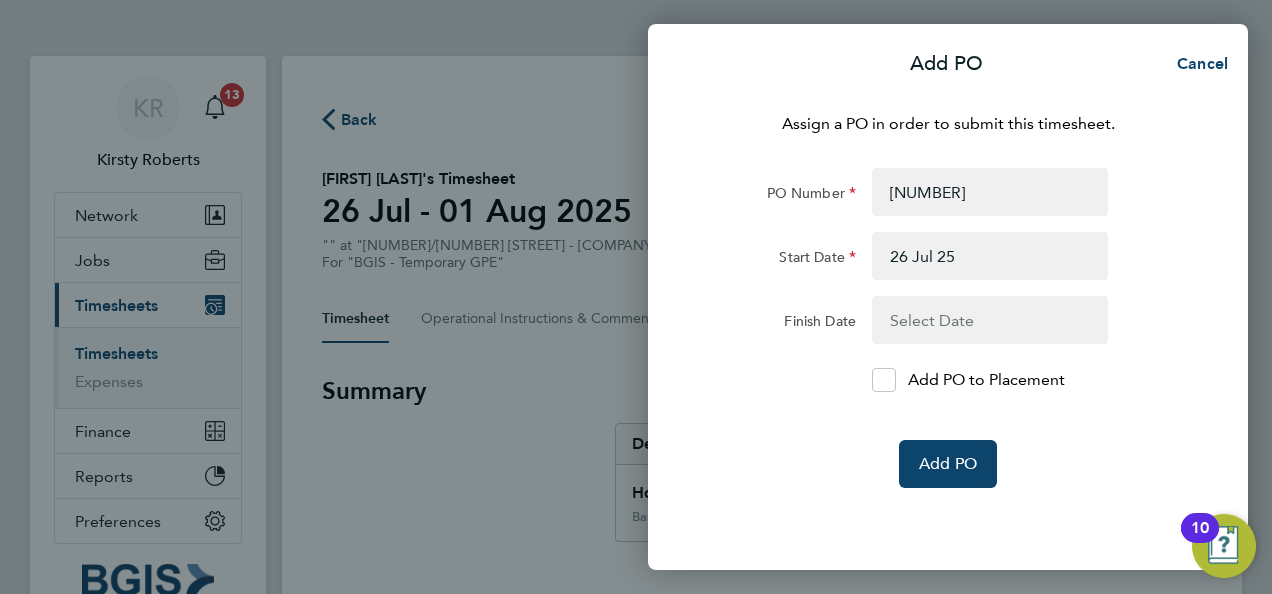 click 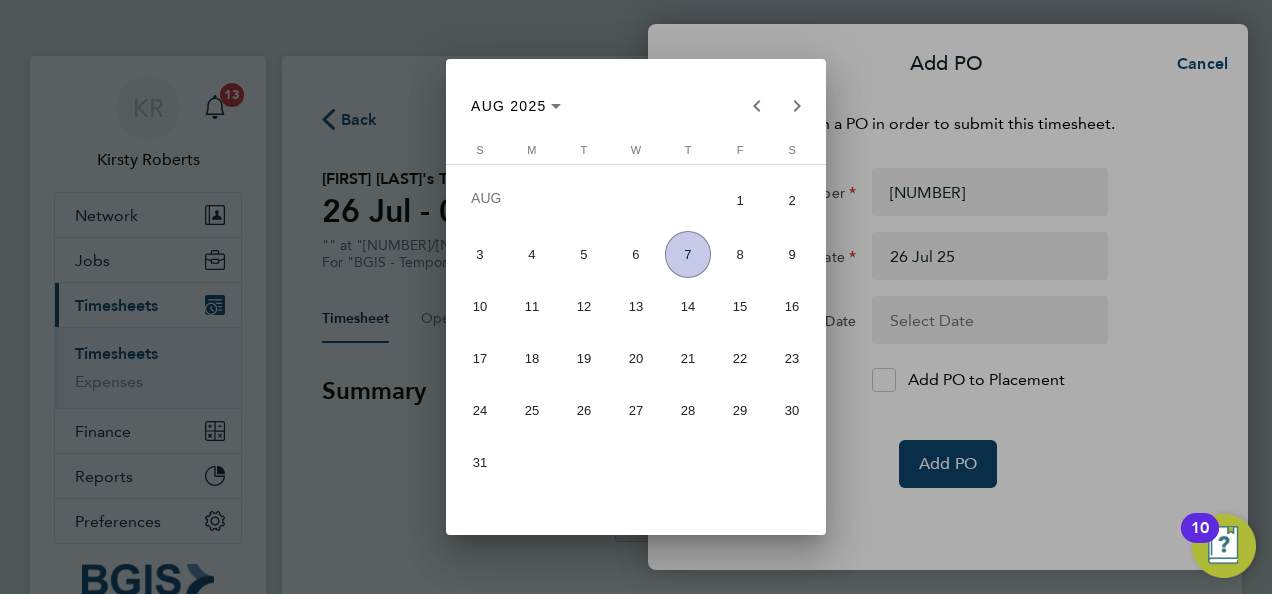 click on "2" at bounding box center [792, 200] 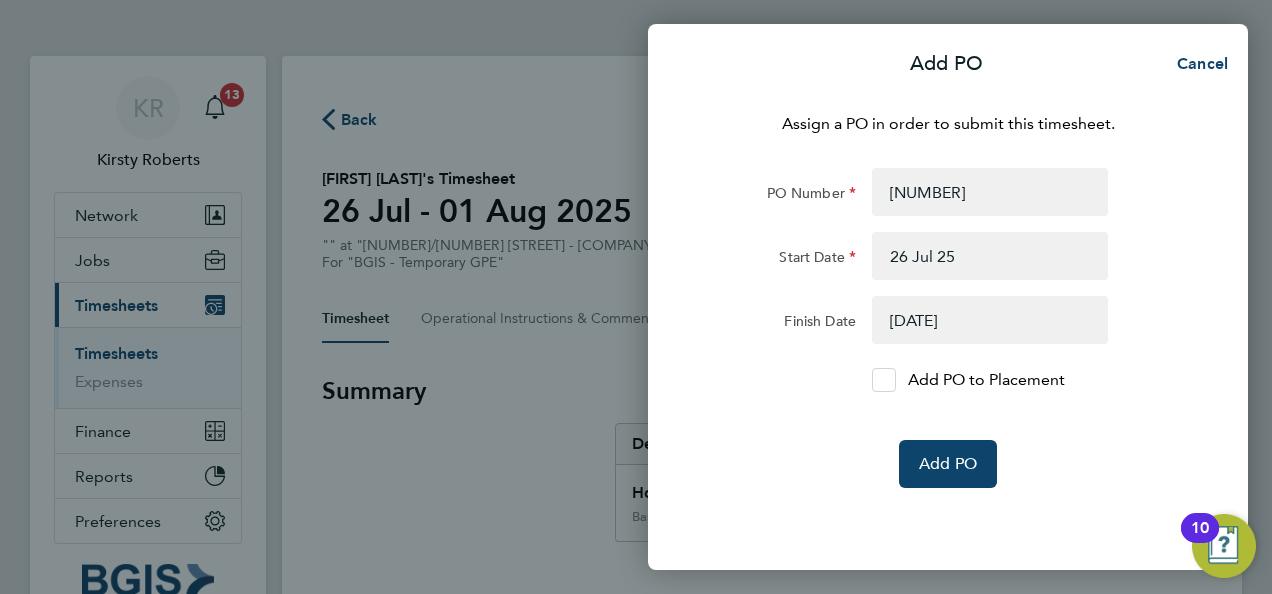 click 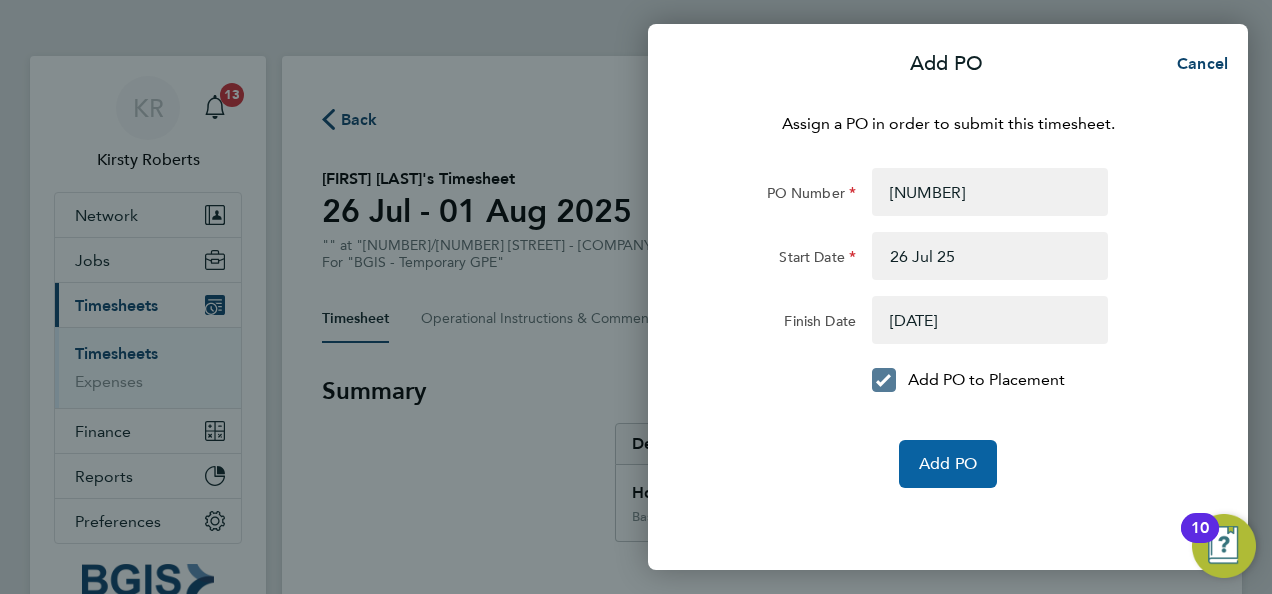 click on "Add PO" 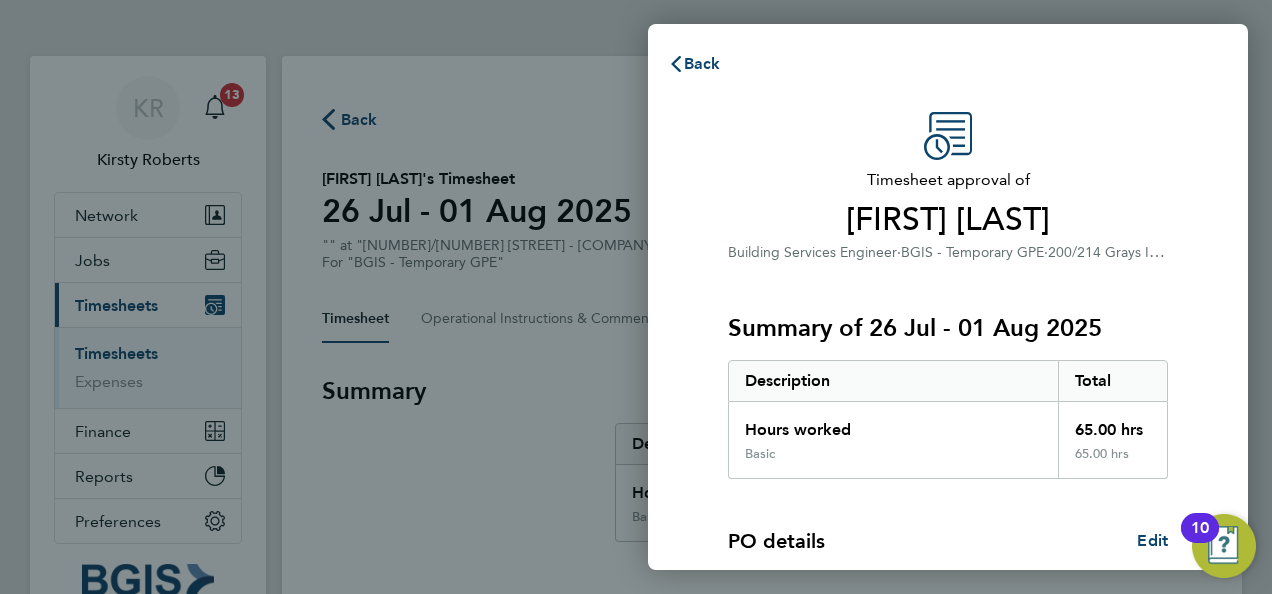 click on "Summary of 26 Jul - 01 Aug 2025   Description   Total   Hours worked   65.00 hrs   Basic   65.00 hrs" 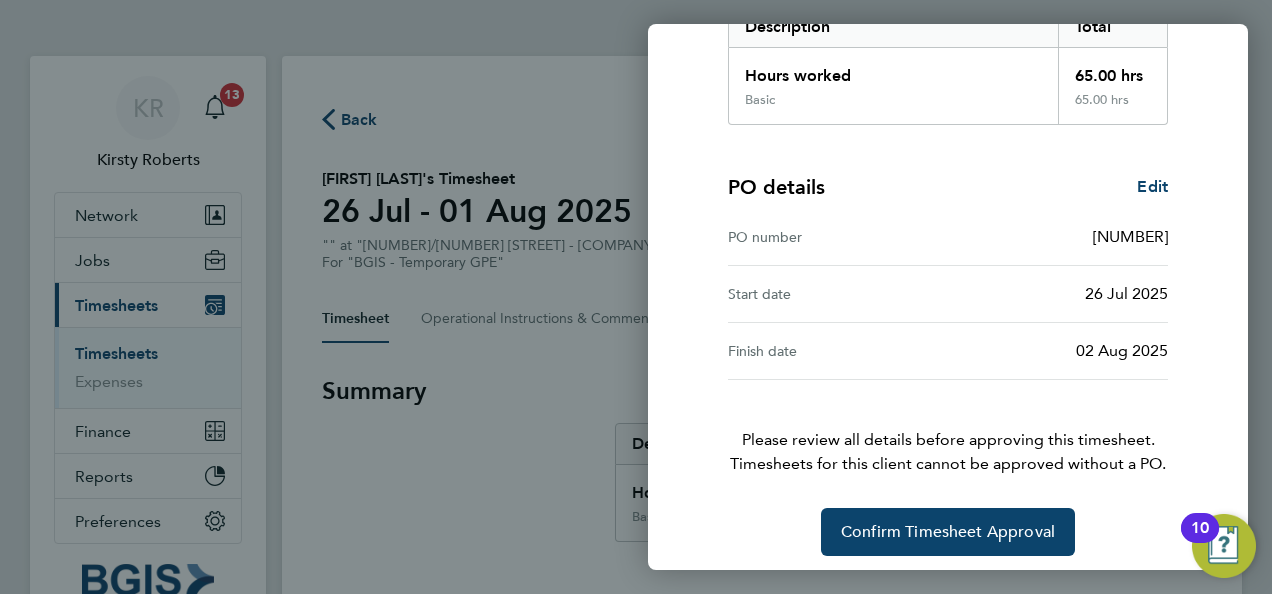 scroll, scrollTop: 362, scrollLeft: 0, axis: vertical 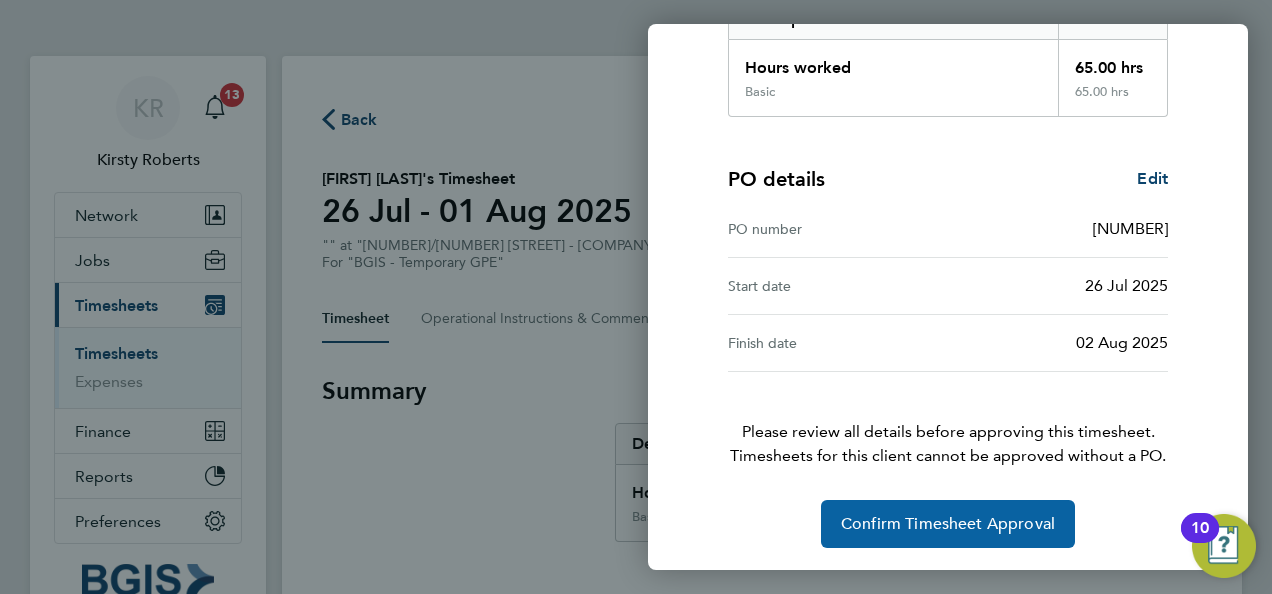 click on "Confirm Timesheet Approval" 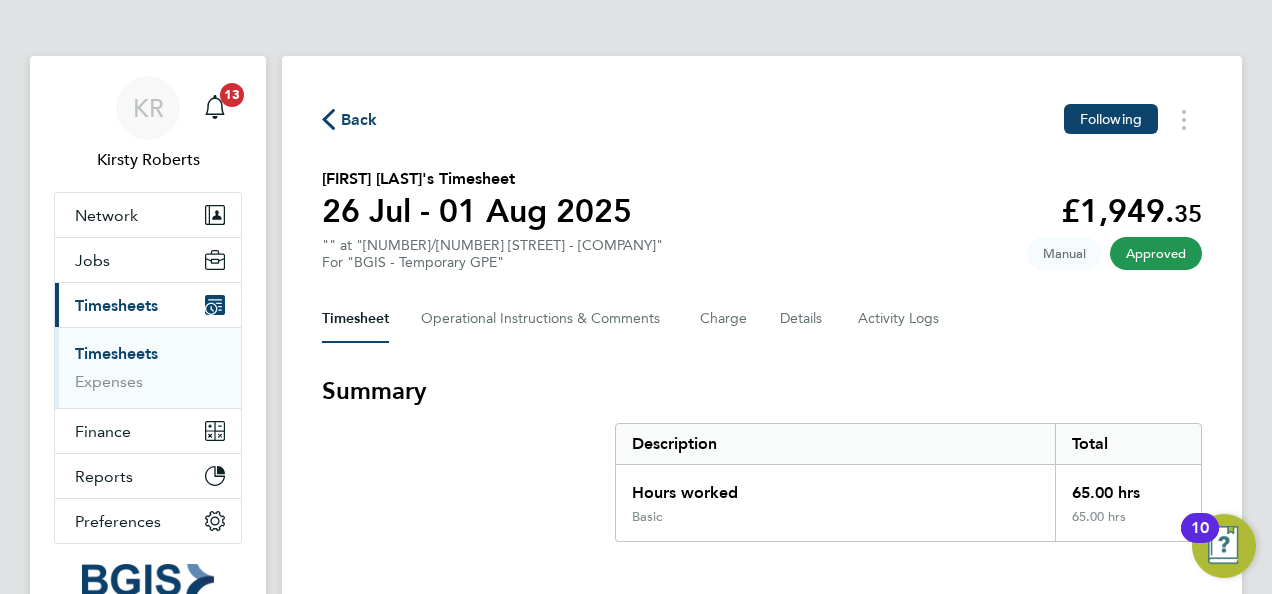 click on "Manual" 